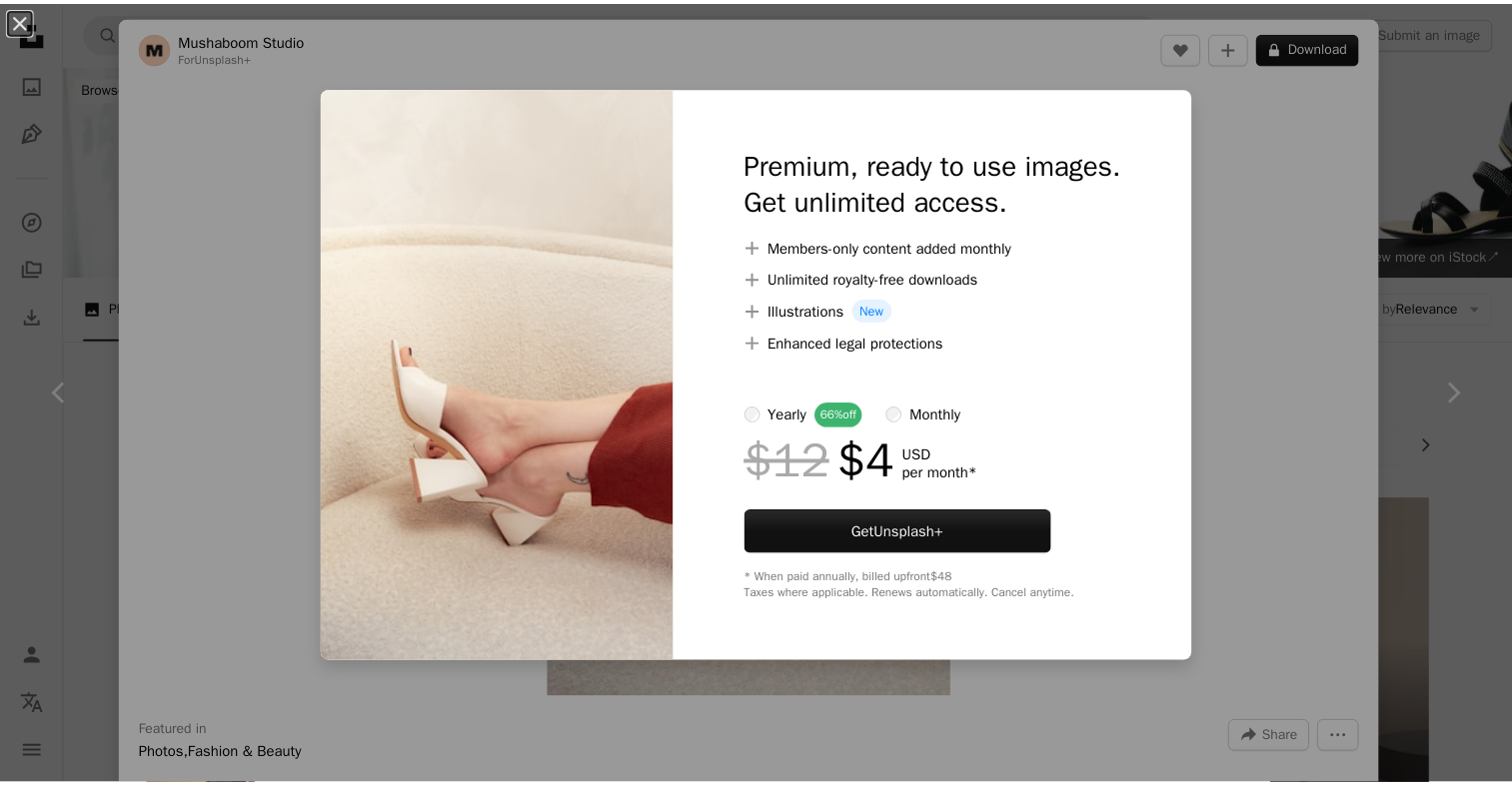 scroll, scrollTop: 831, scrollLeft: 0, axis: vertical 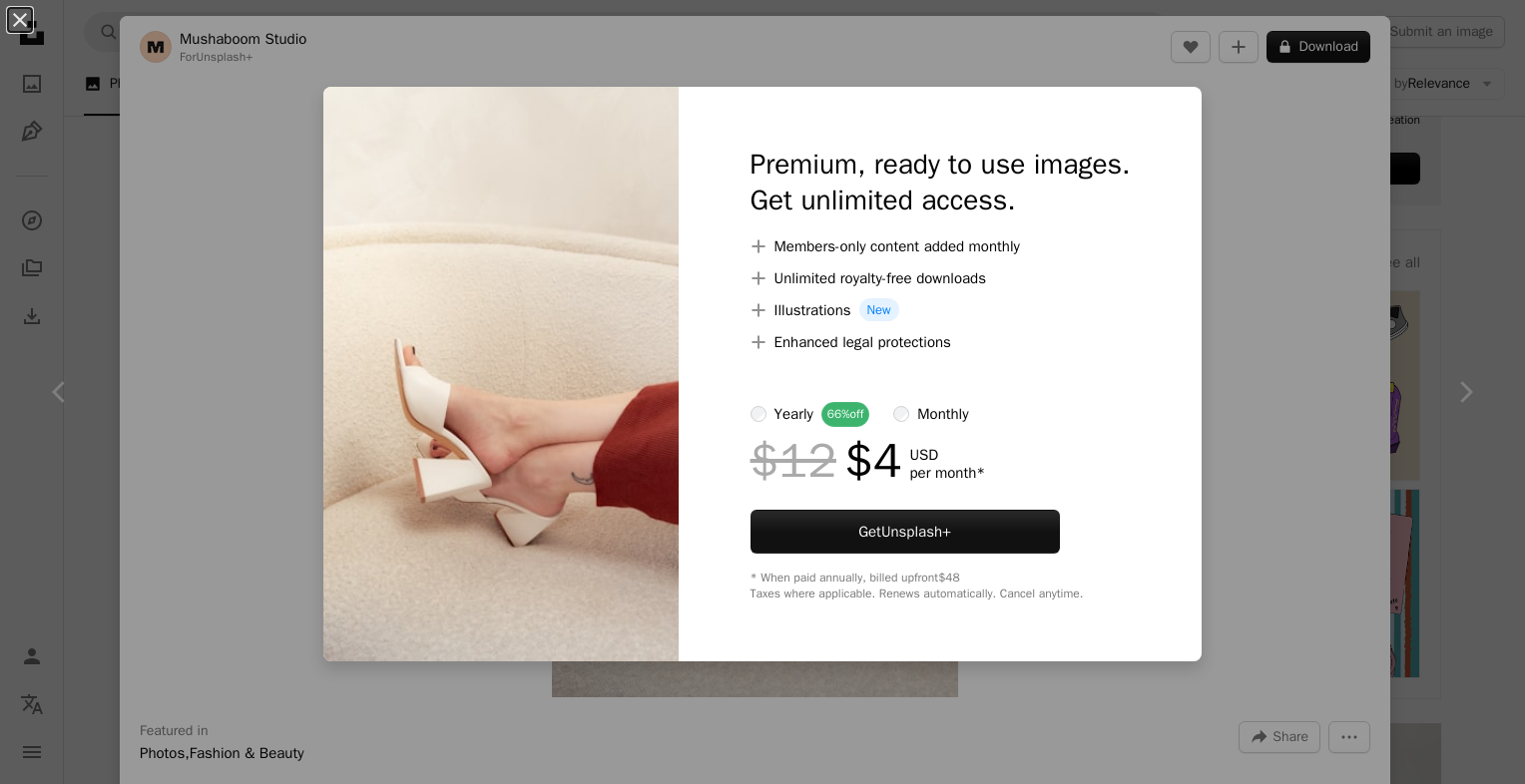 click on "An X shape Premium, ready to use images. Get unlimited access. A plus sign Members-only content added monthly A plus sign Unlimited royalty-free downloads A plus sign Illustrations  New A plus sign Enhanced legal protections yearly 66%  off monthly $12   $4 USD per month * Get  Unsplash+ * When paid annually, billed upfront  $48 Taxes where applicable. Renews automatically. Cancel anytime." at bounding box center (762, 392) 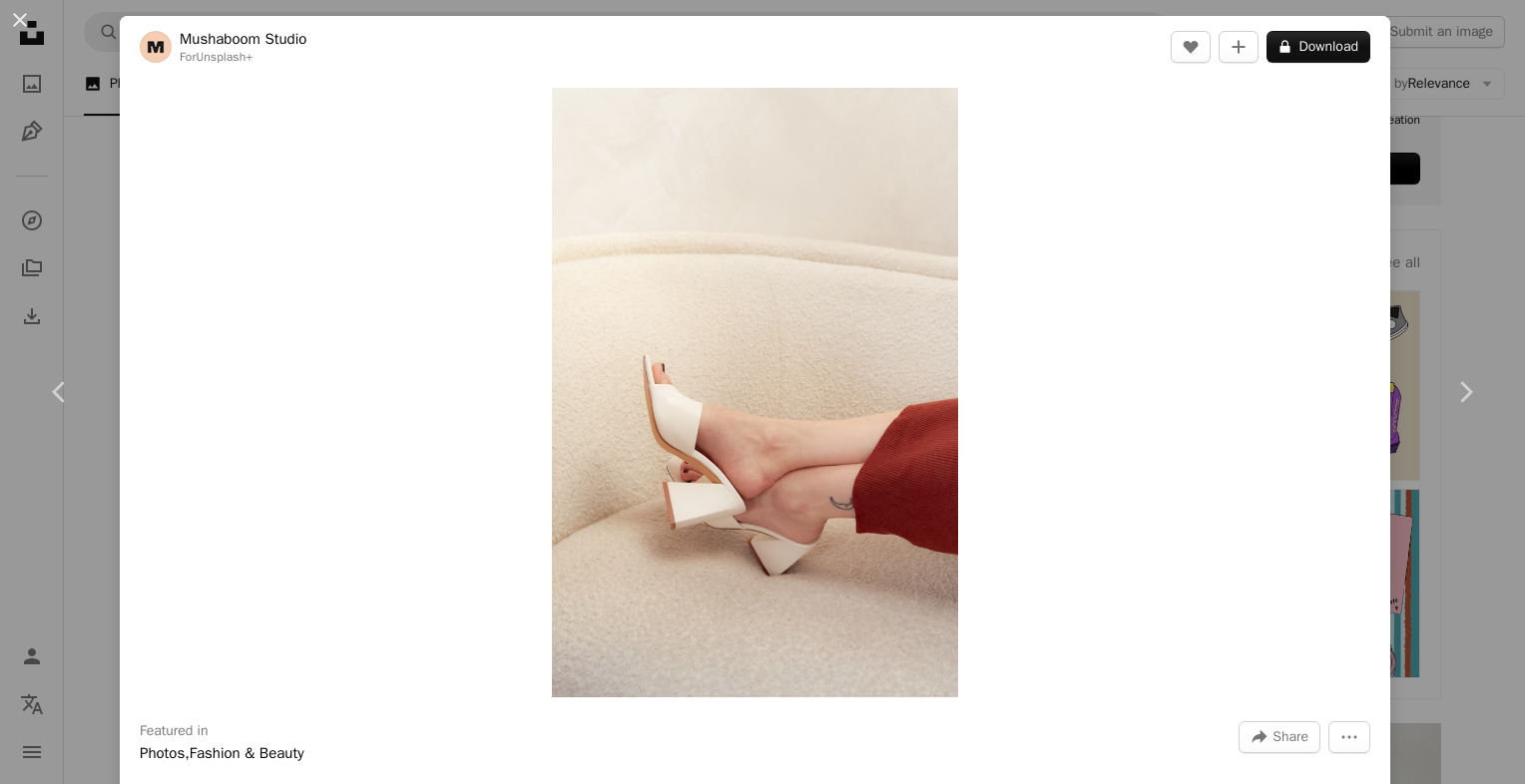 drag, startPoint x: 17, startPoint y: 24, endPoint x: 215, endPoint y: 154, distance: 236.86283 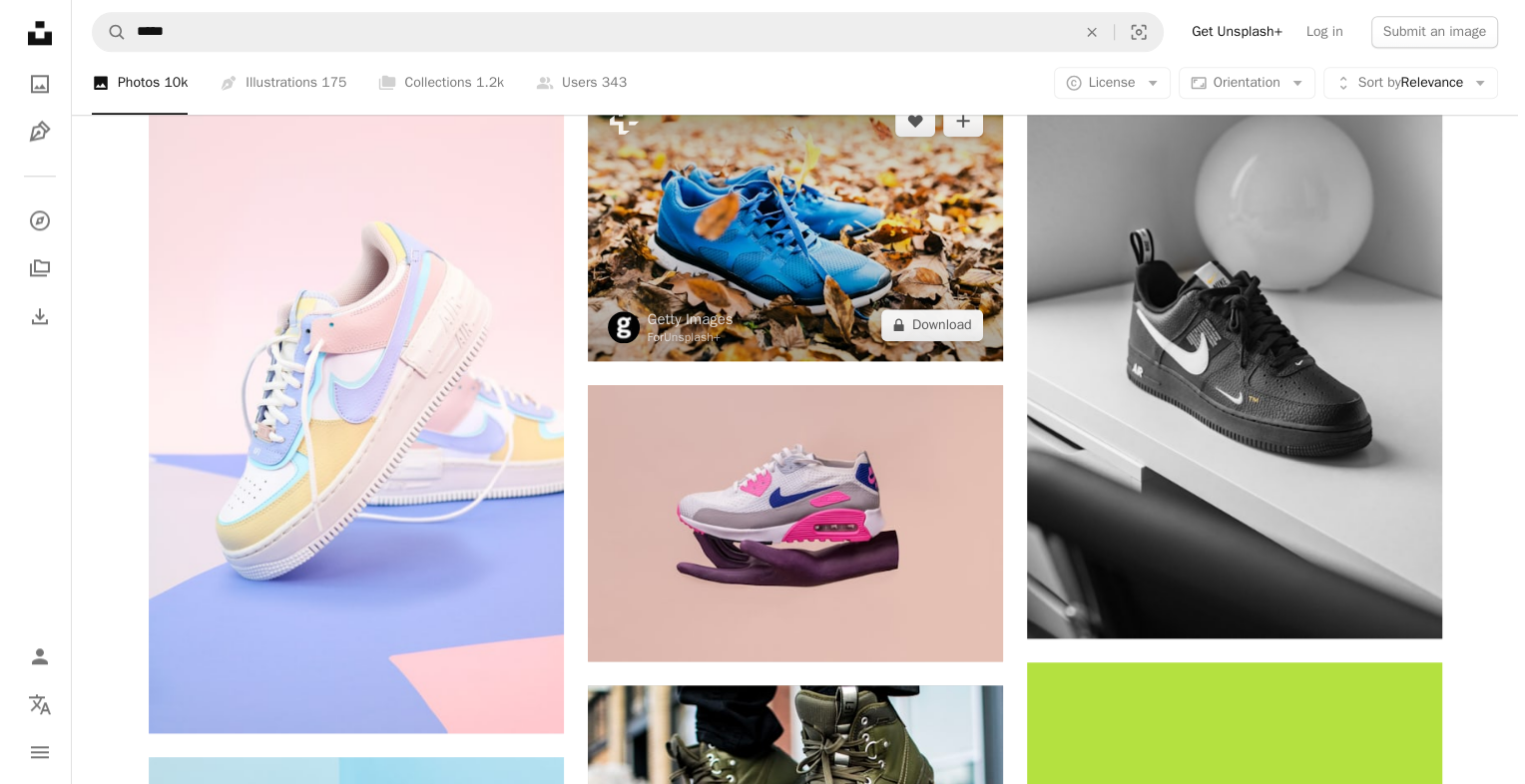 scroll, scrollTop: 2394, scrollLeft: 0, axis: vertical 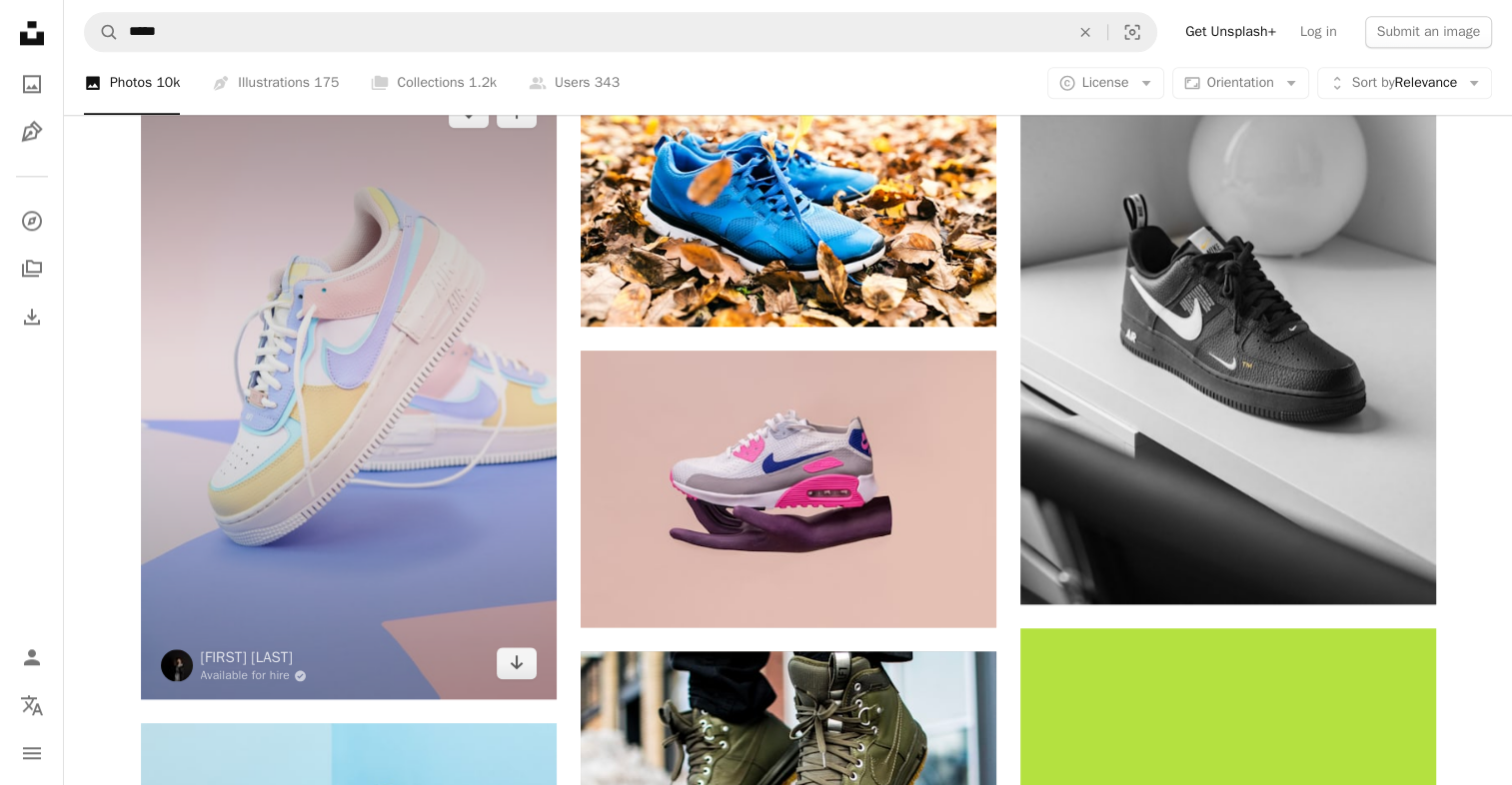 click at bounding box center (349, 388) 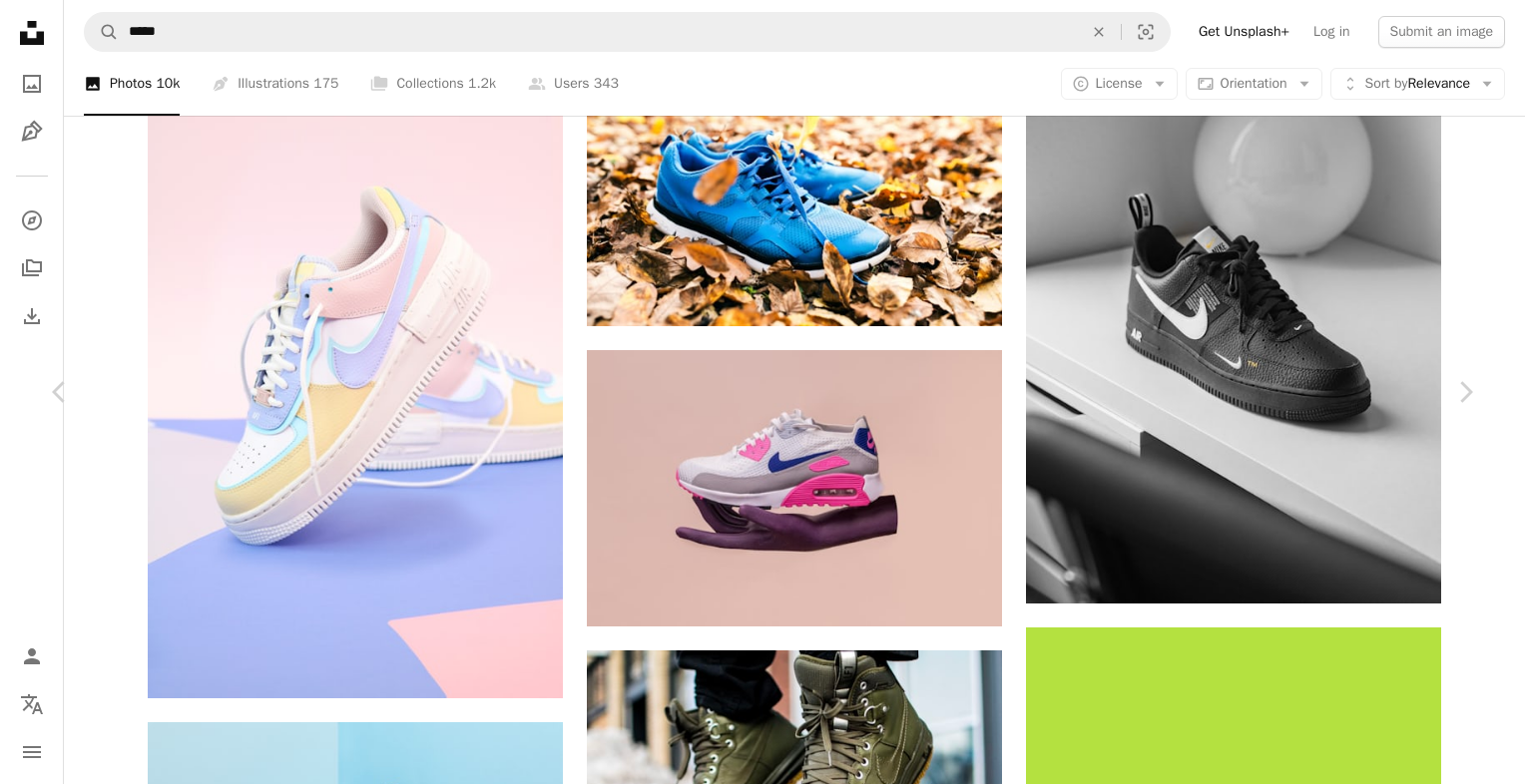 scroll, scrollTop: 798, scrollLeft: 0, axis: vertical 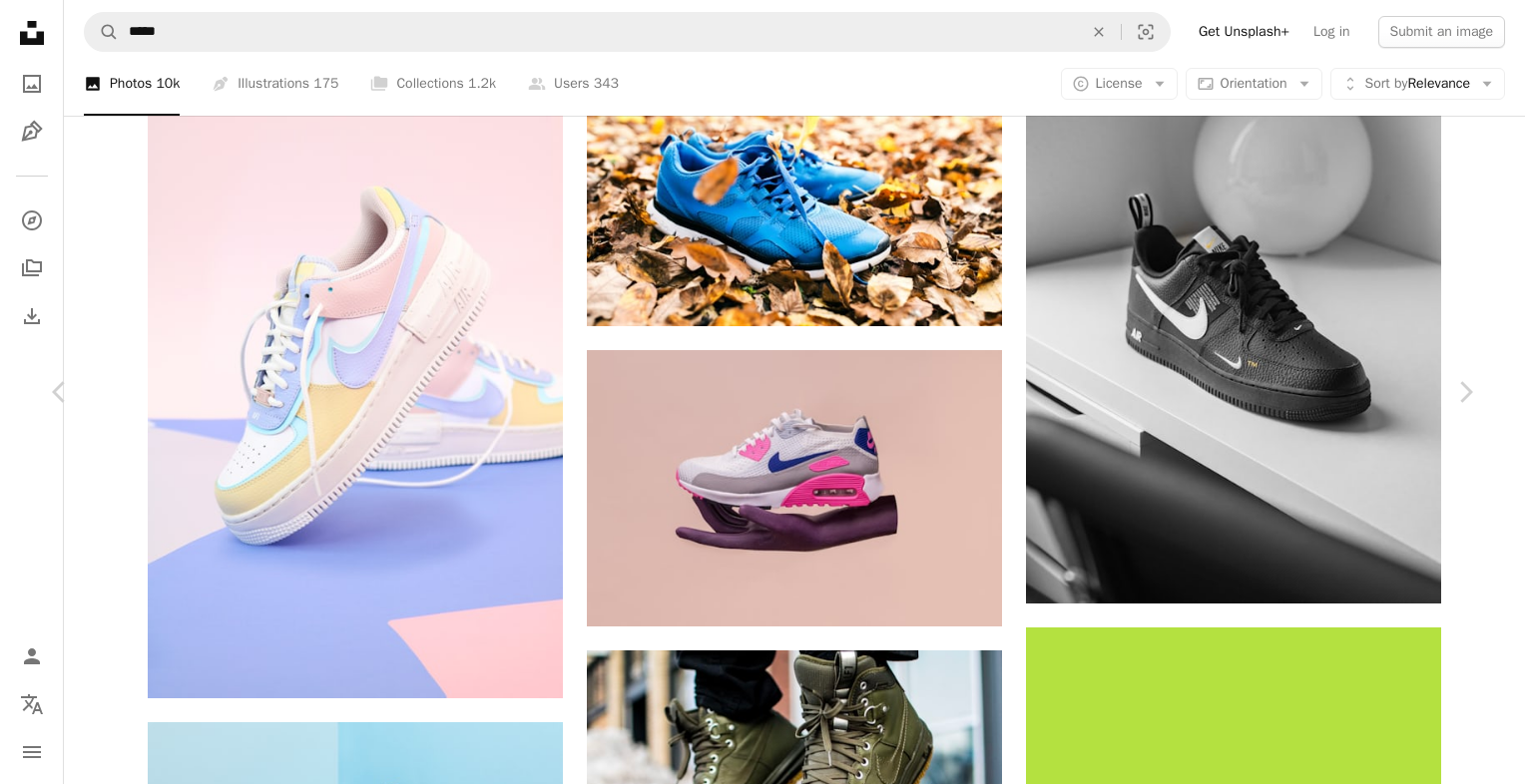 drag, startPoint x: 7, startPoint y: 16, endPoint x: 42, endPoint y: 55, distance: 52.40229 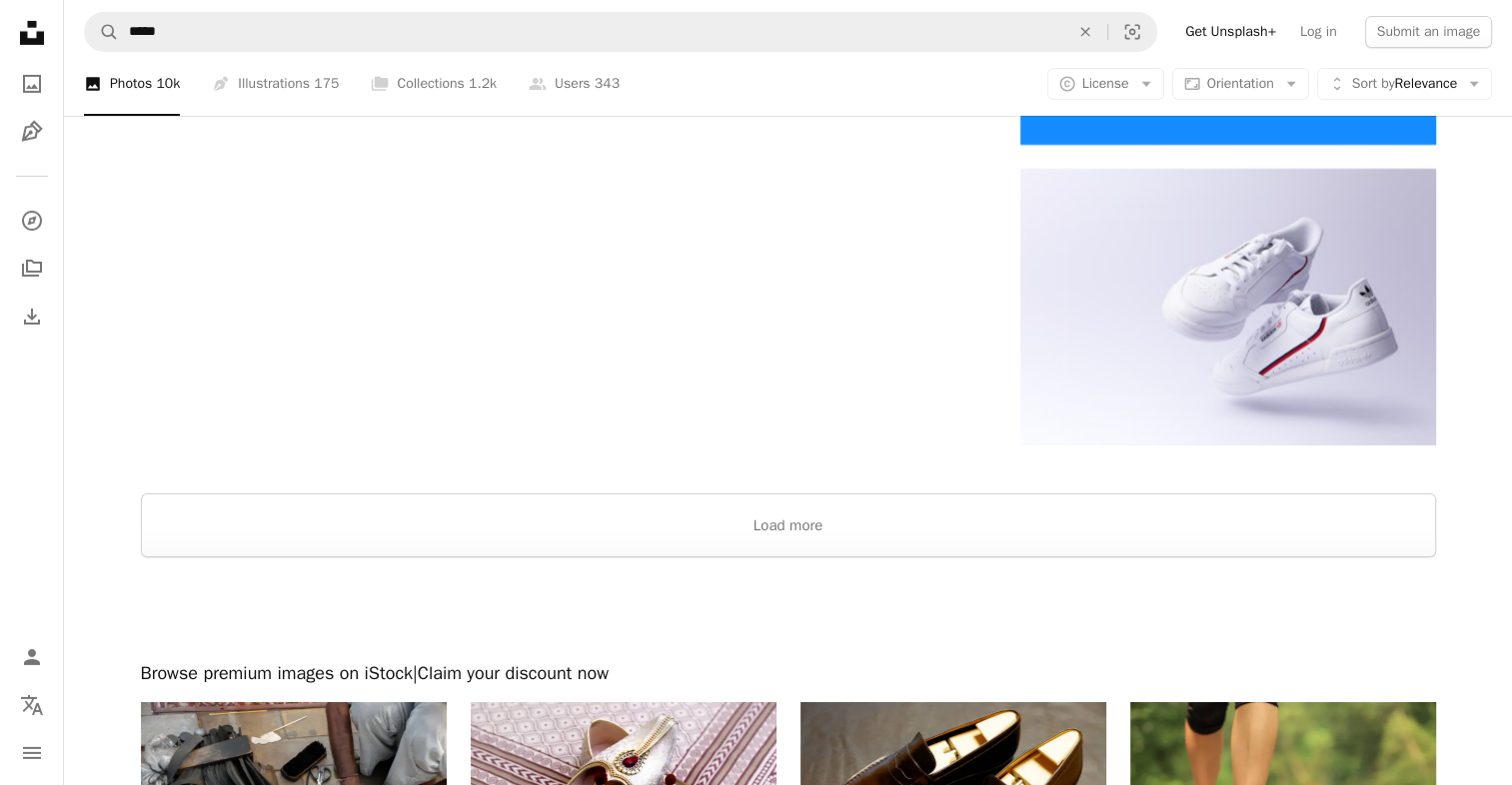 scroll, scrollTop: 6791, scrollLeft: 0, axis: vertical 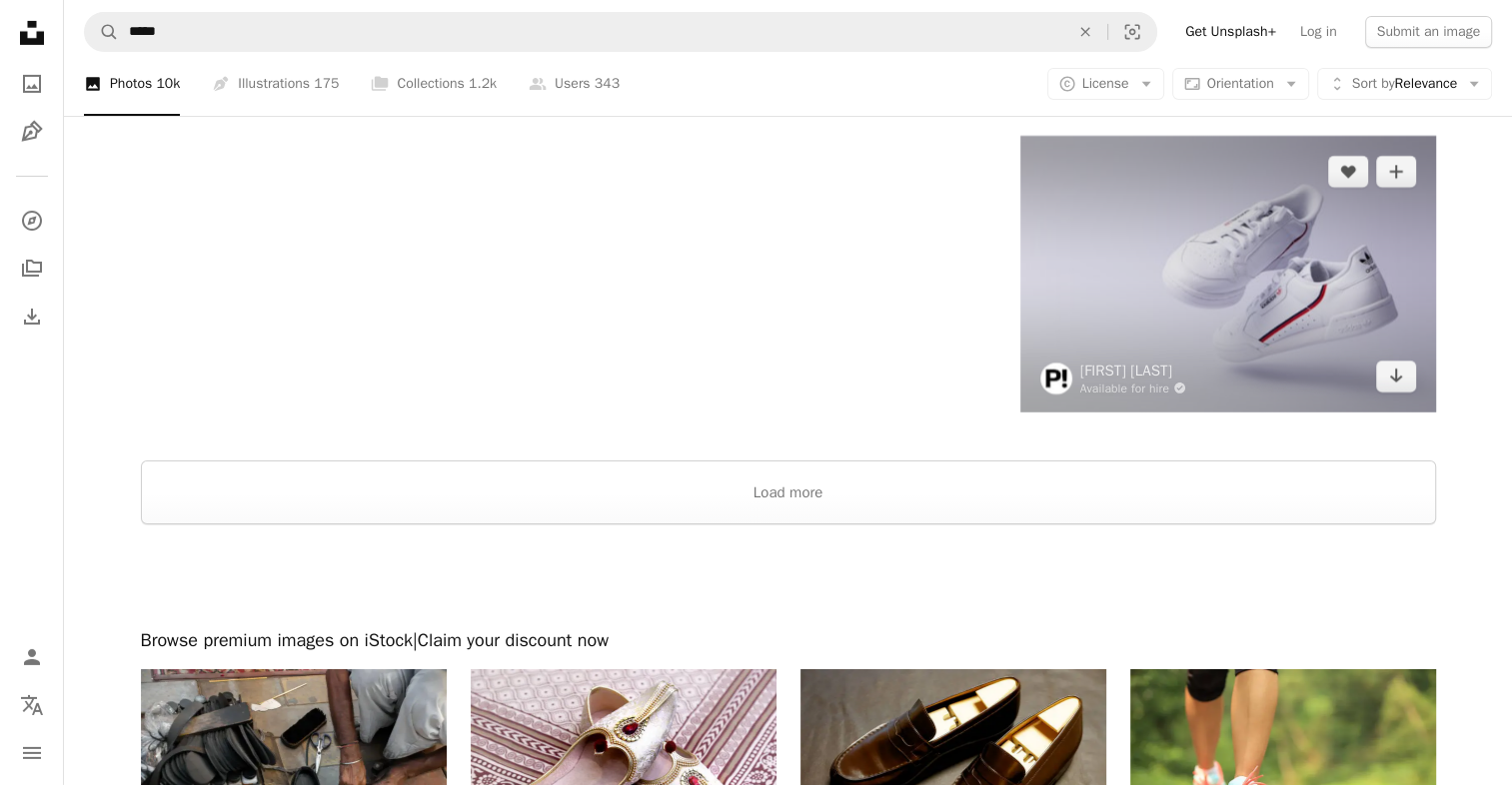 drag, startPoint x: 1150, startPoint y: 278, endPoint x: 1135, endPoint y: 274, distance: 15.524175 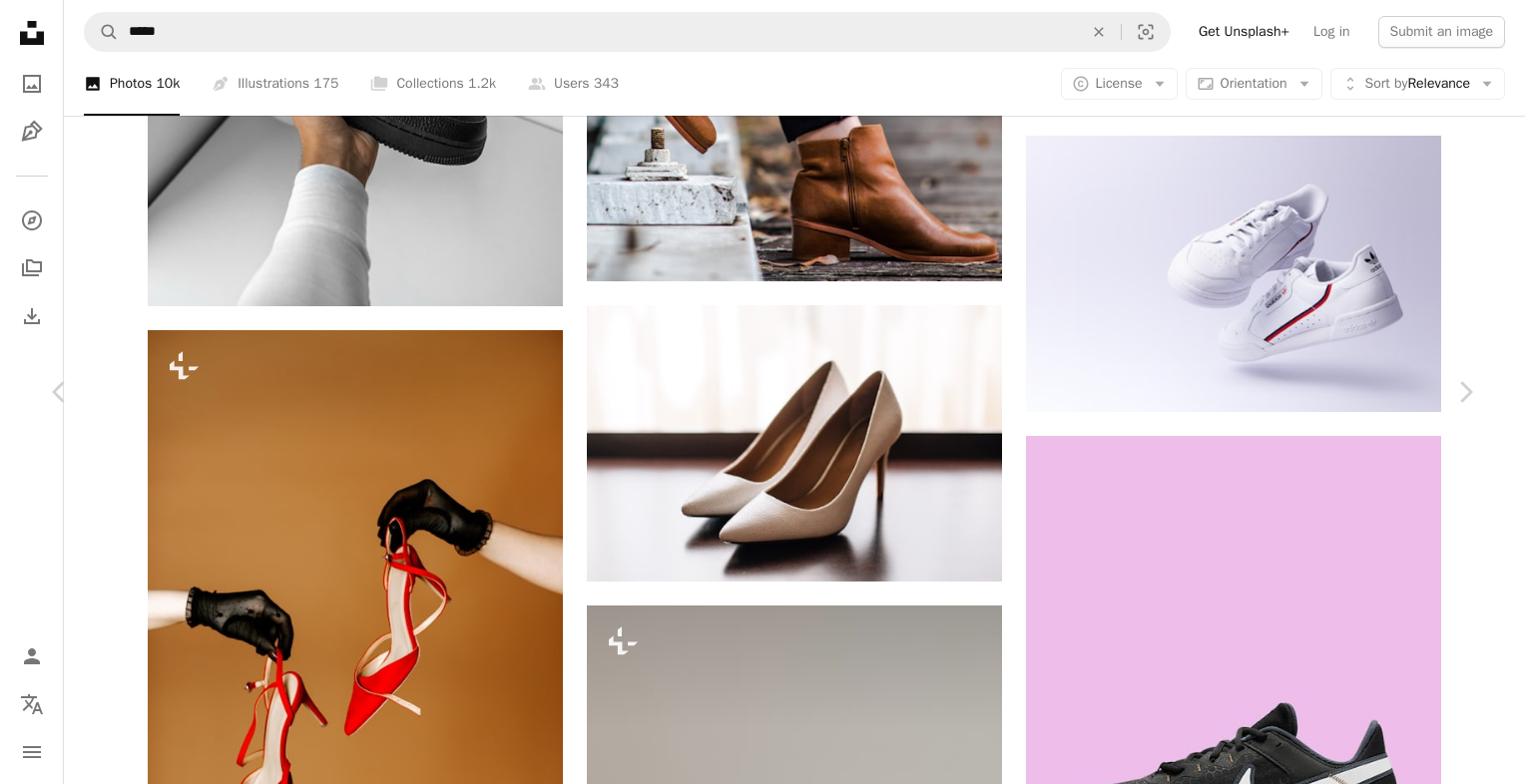 drag, startPoint x: 1524, startPoint y: 448, endPoint x: 1521, endPoint y: 431, distance: 17.262677 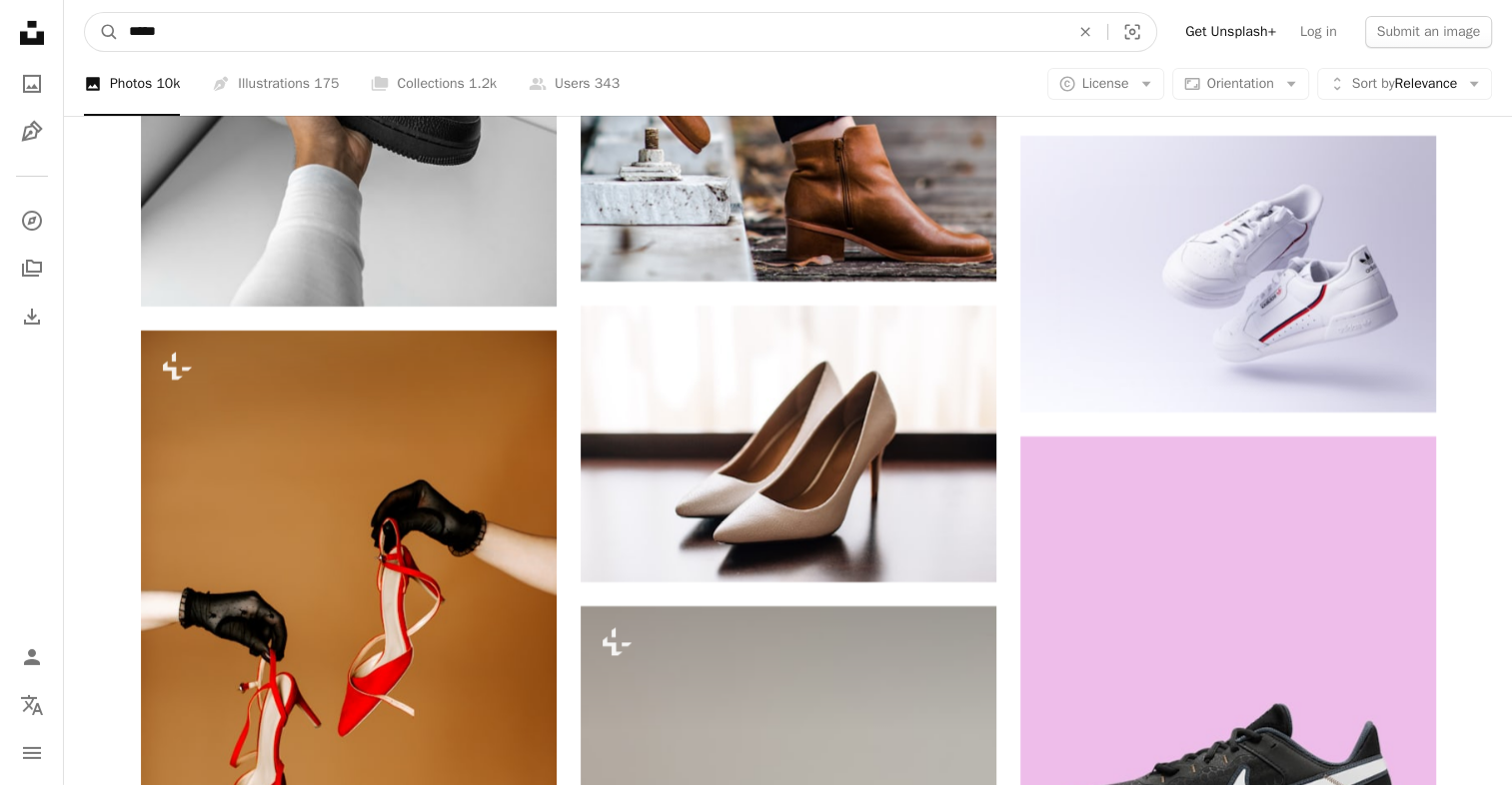 drag, startPoint x: 208, startPoint y: 29, endPoint x: -4, endPoint y: 34, distance: 212.05895 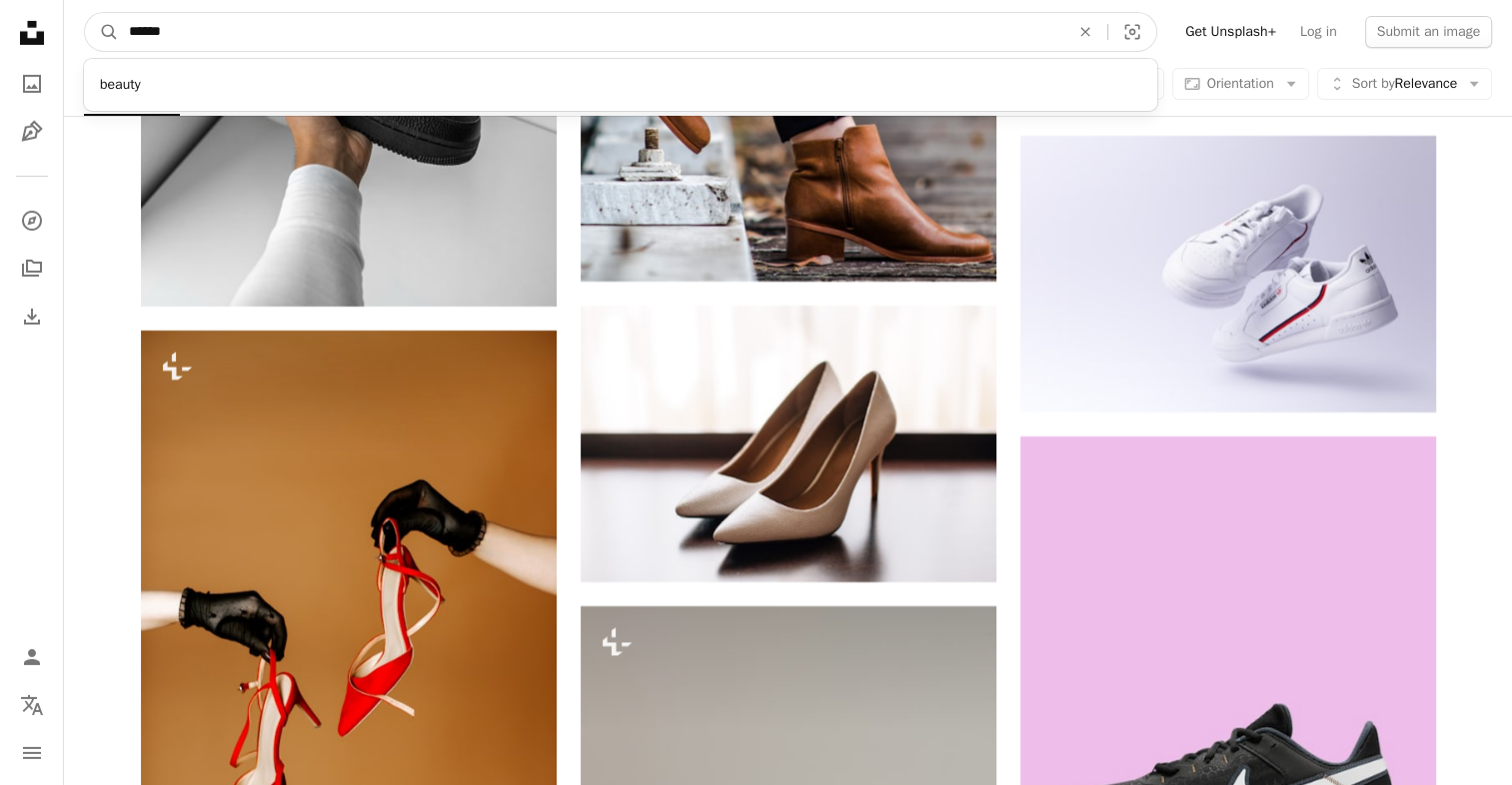 type on "******" 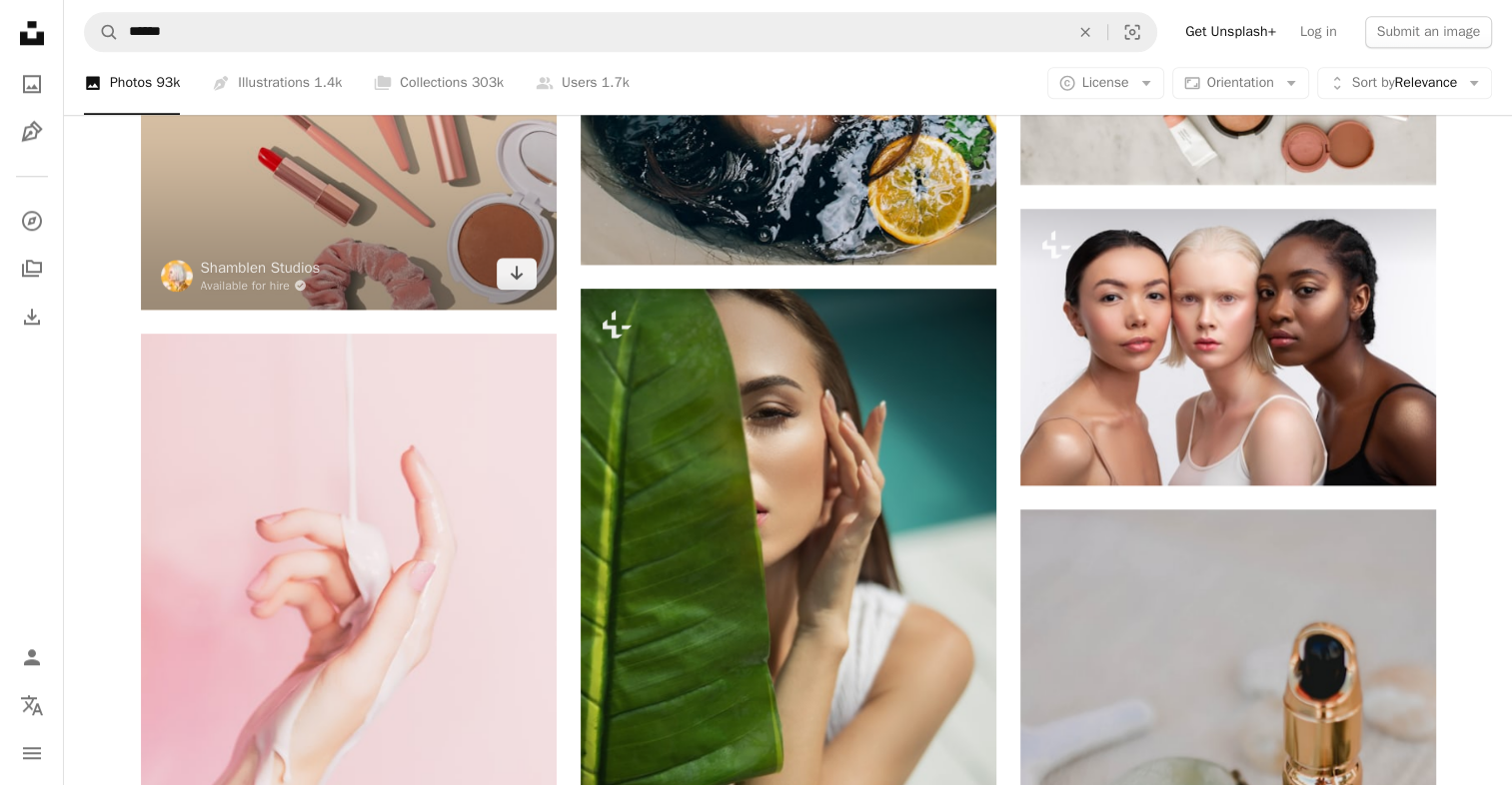 scroll, scrollTop: 1898, scrollLeft: 0, axis: vertical 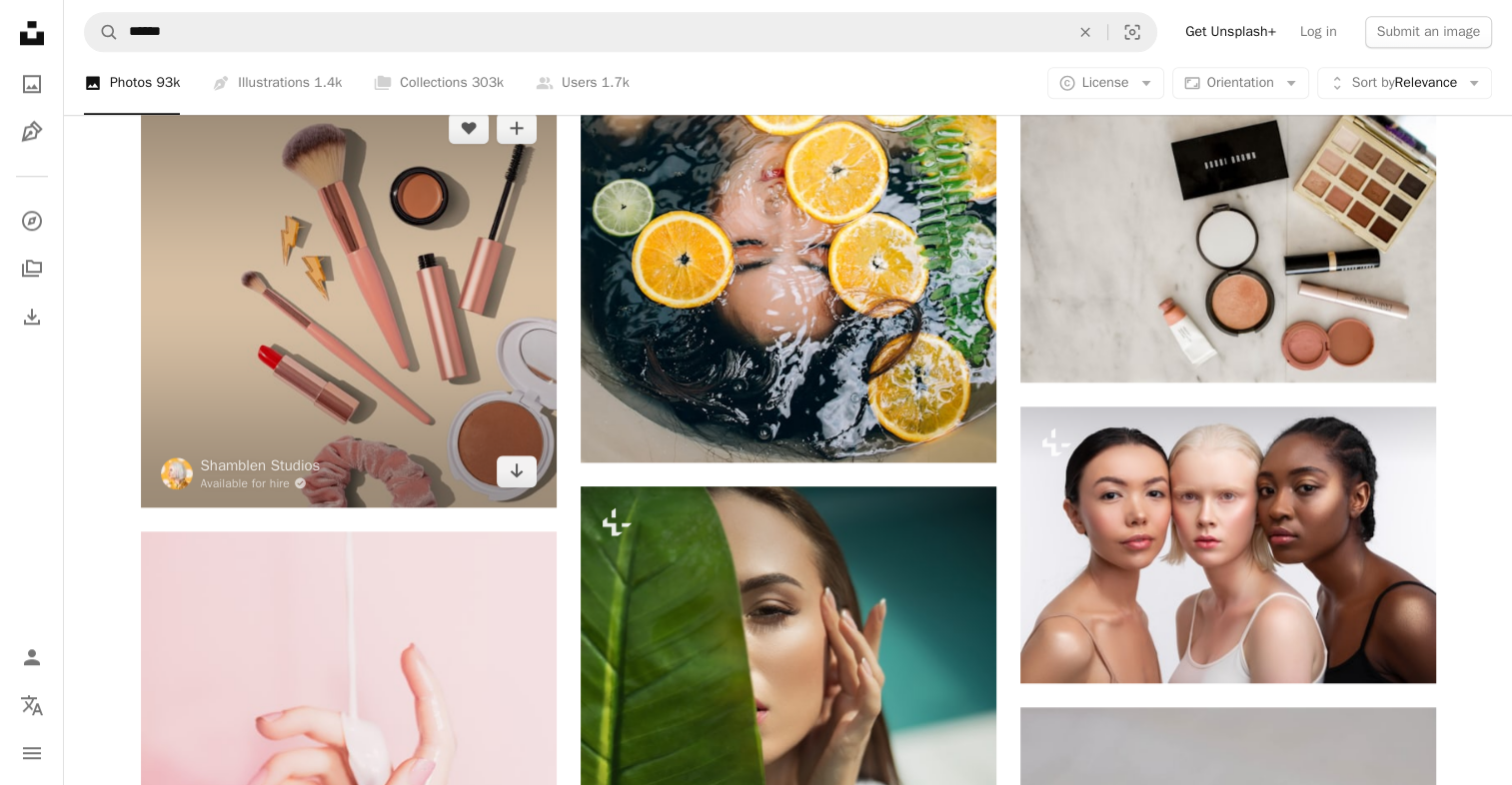 click at bounding box center (349, 300) 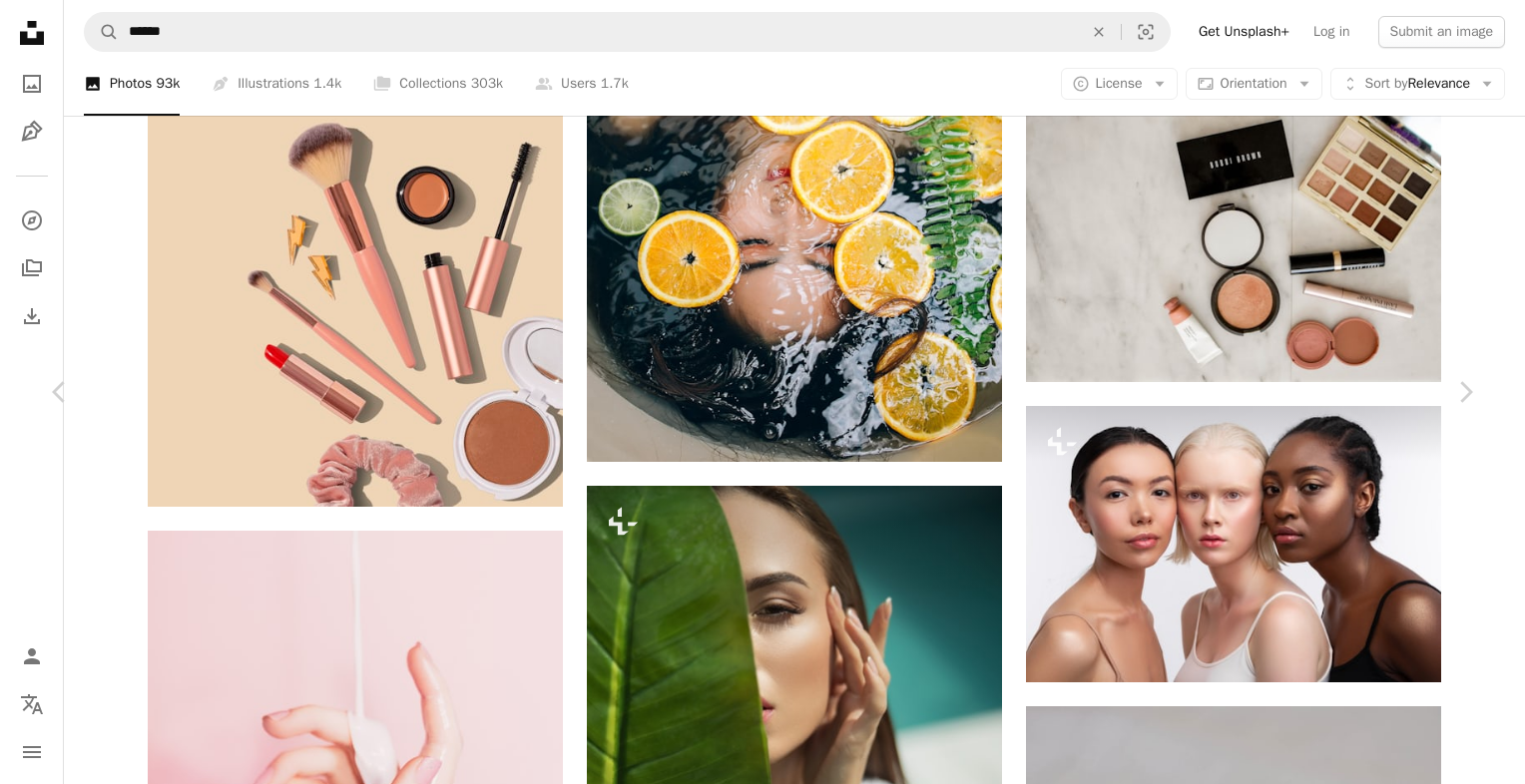 click on "An X shape" at bounding box center [20, 20] 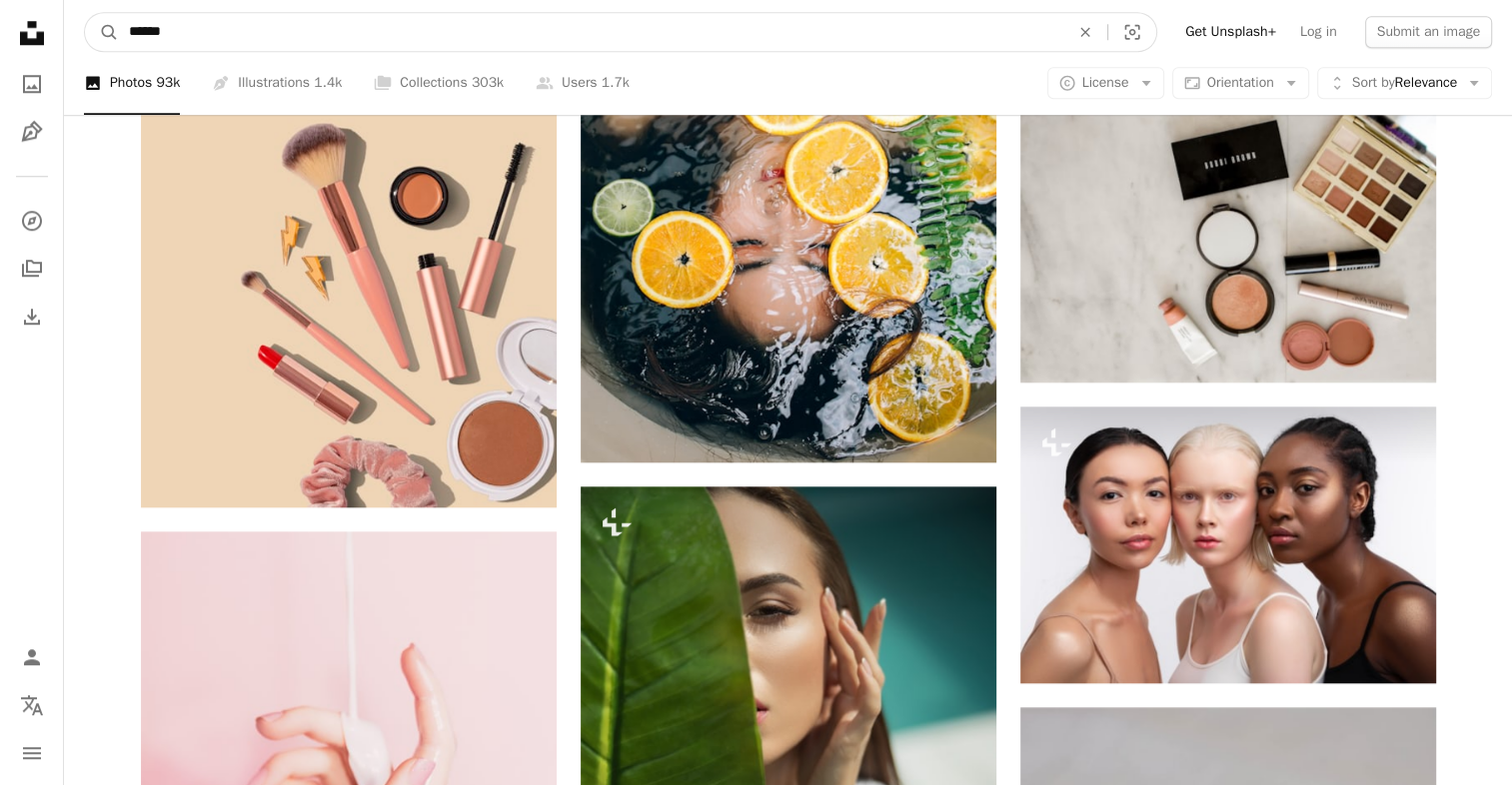 drag, startPoint x: 308, startPoint y: 36, endPoint x: -4, endPoint y: 49, distance: 312.27072 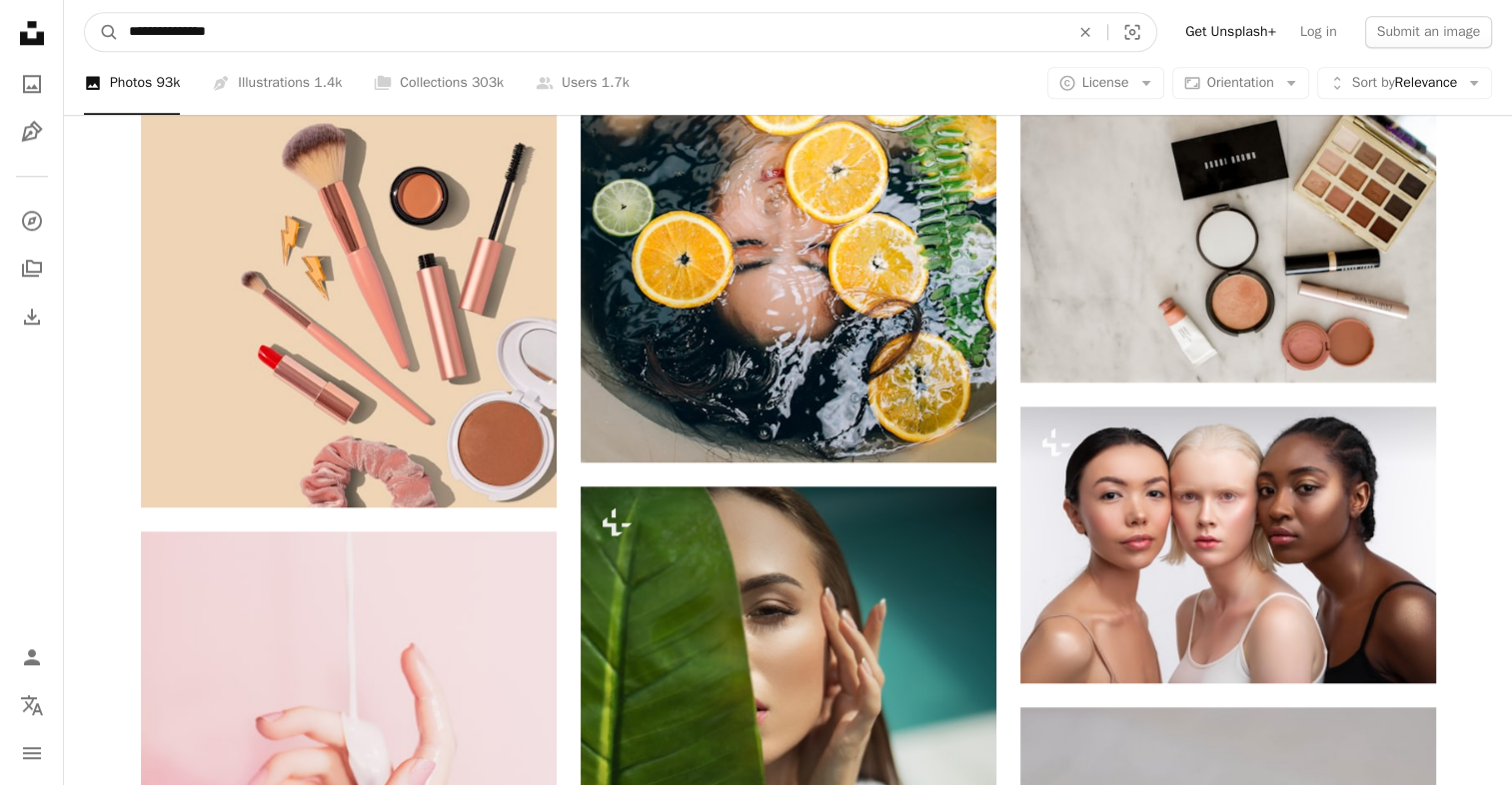 type on "**********" 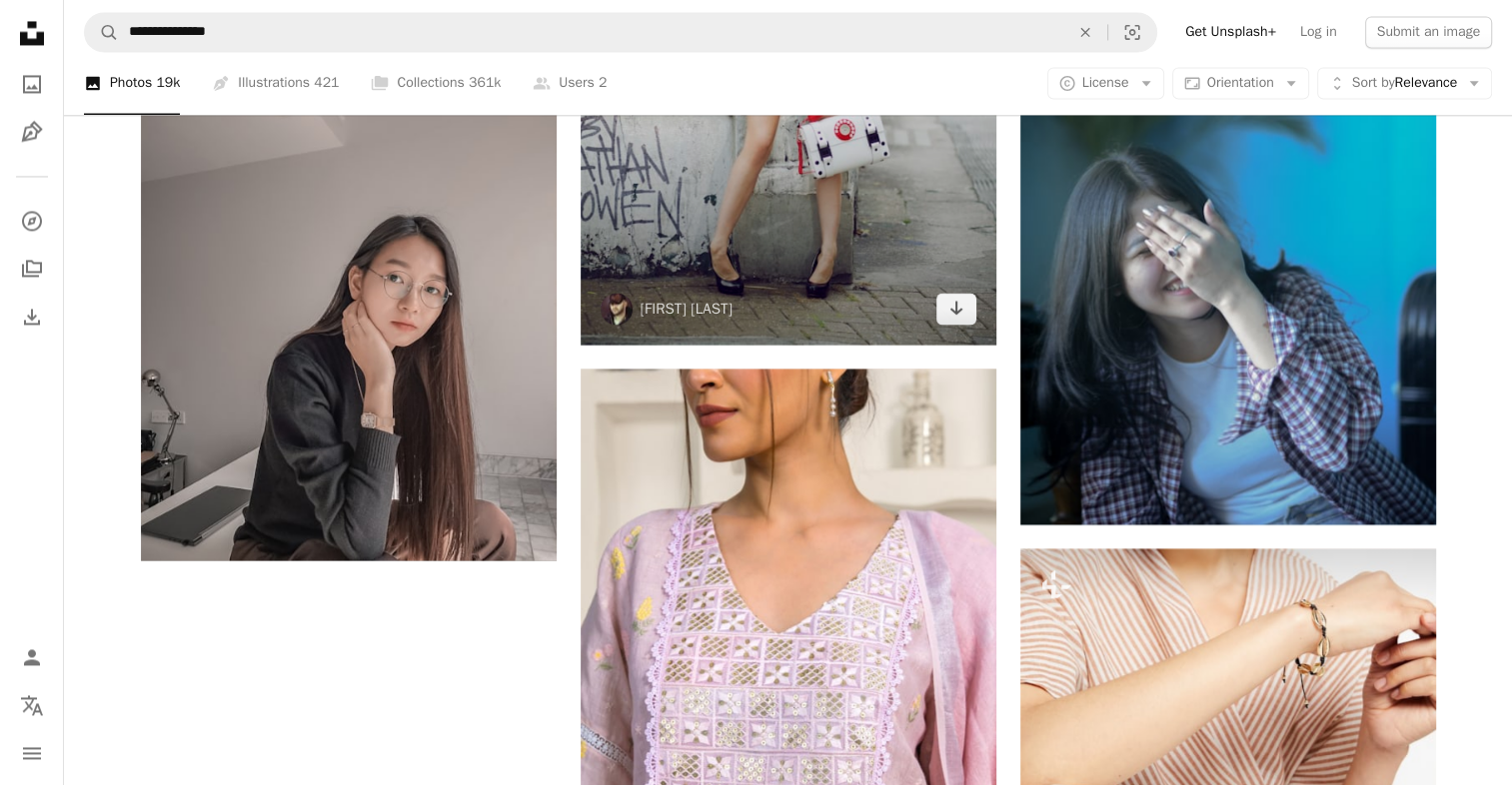 scroll, scrollTop: 3496, scrollLeft: 0, axis: vertical 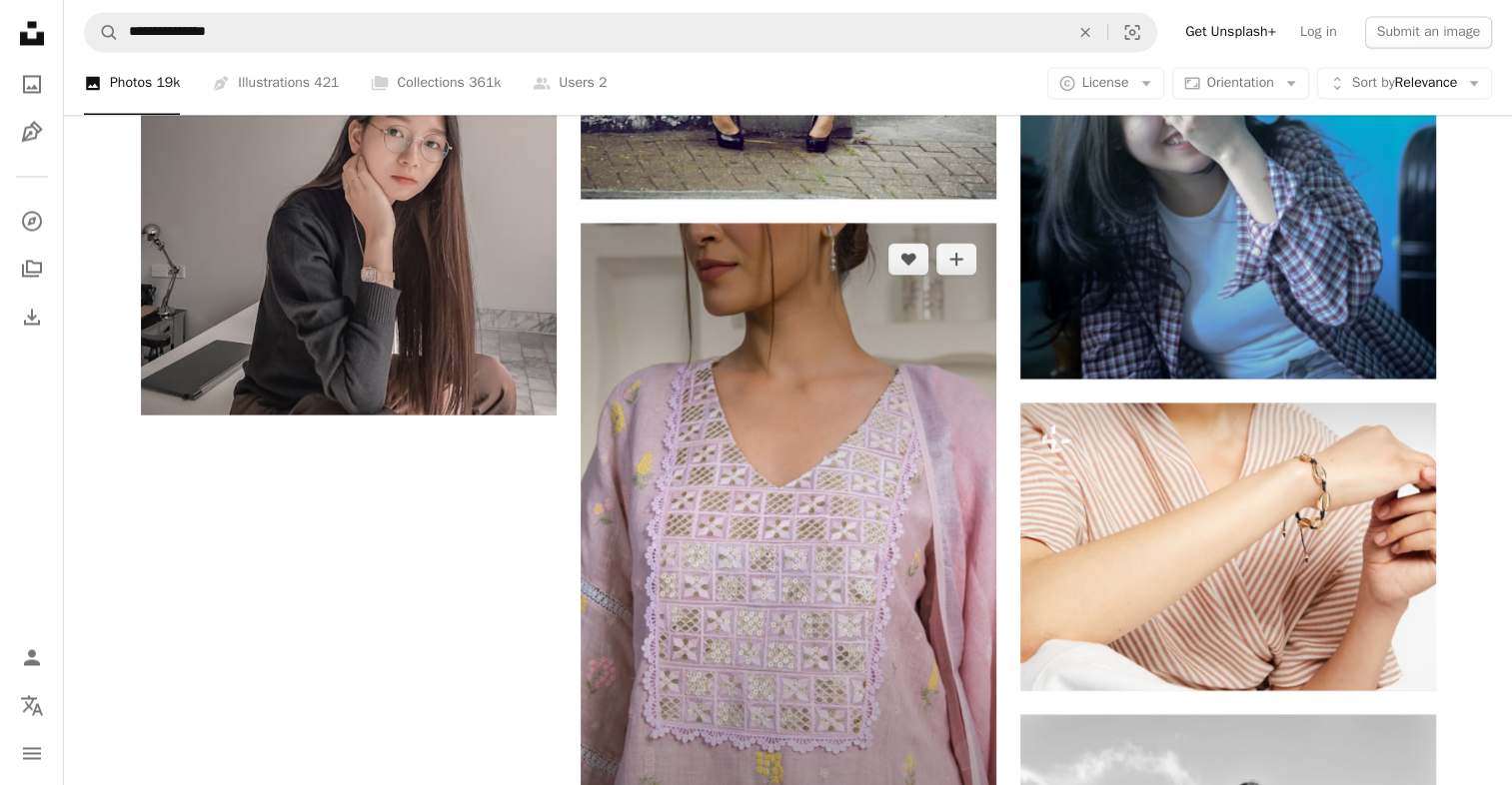 click at bounding box center [788, 534] 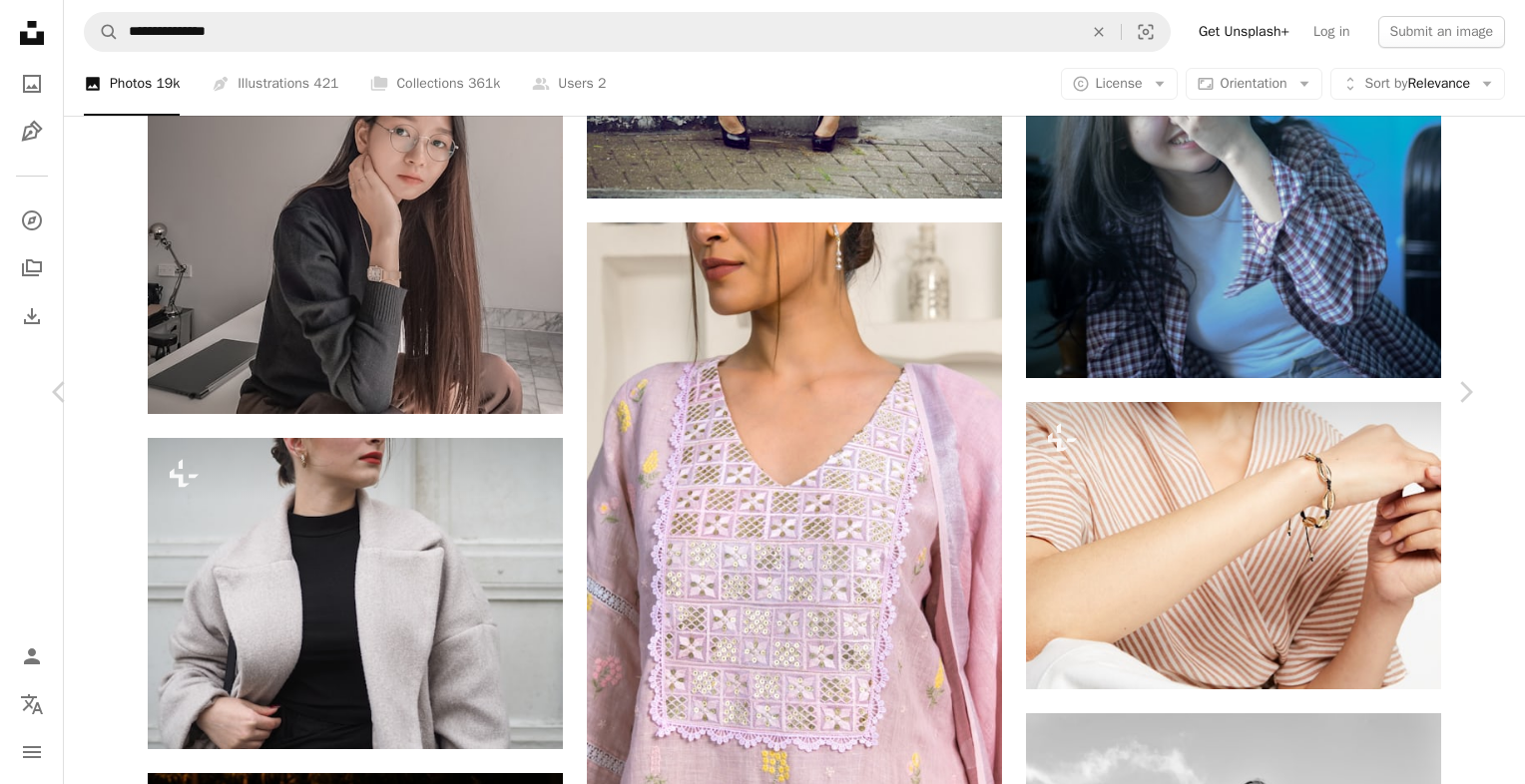 type 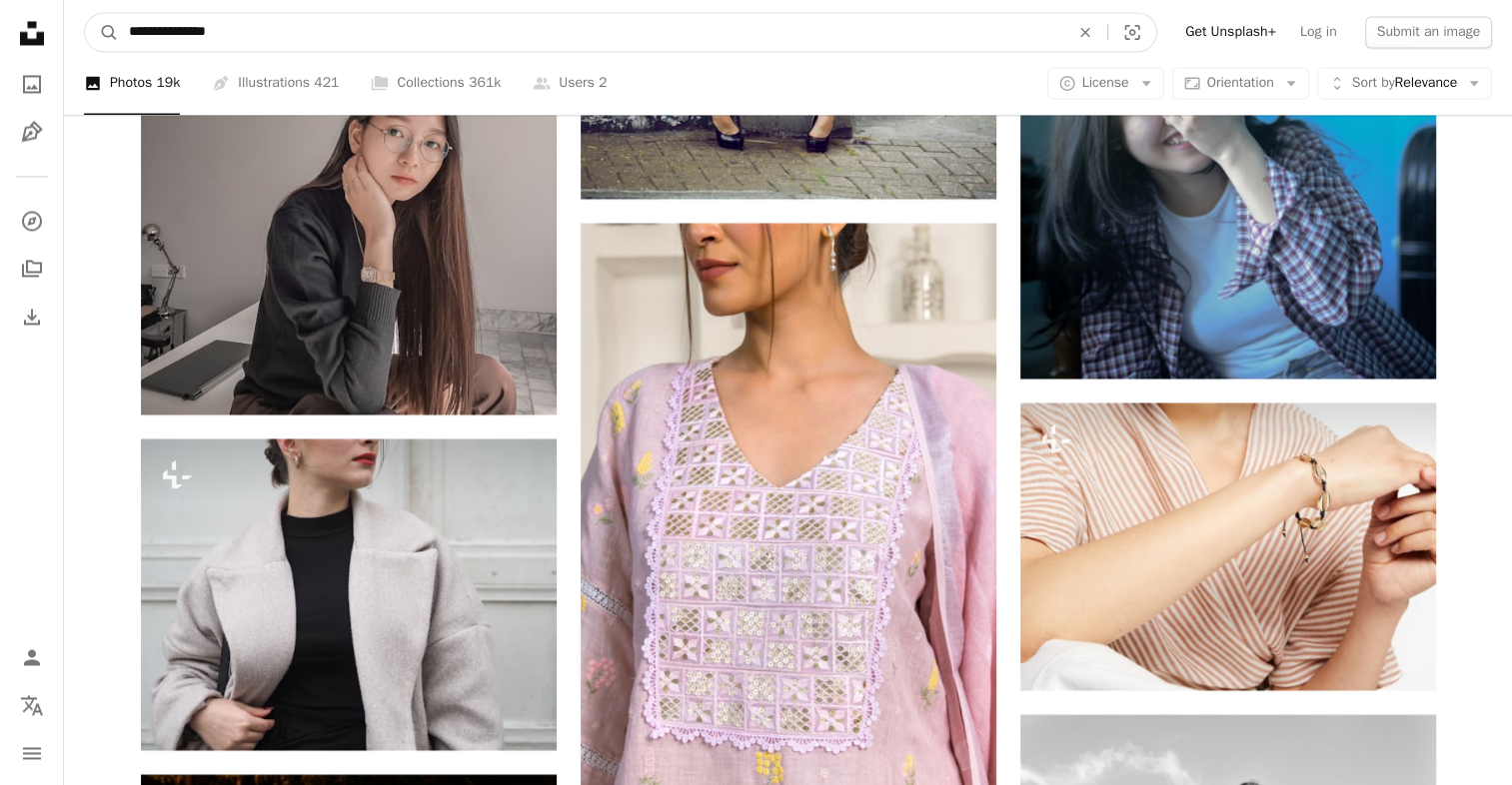 drag, startPoint x: 269, startPoint y: 39, endPoint x: -4, endPoint y: 32, distance: 273.08973 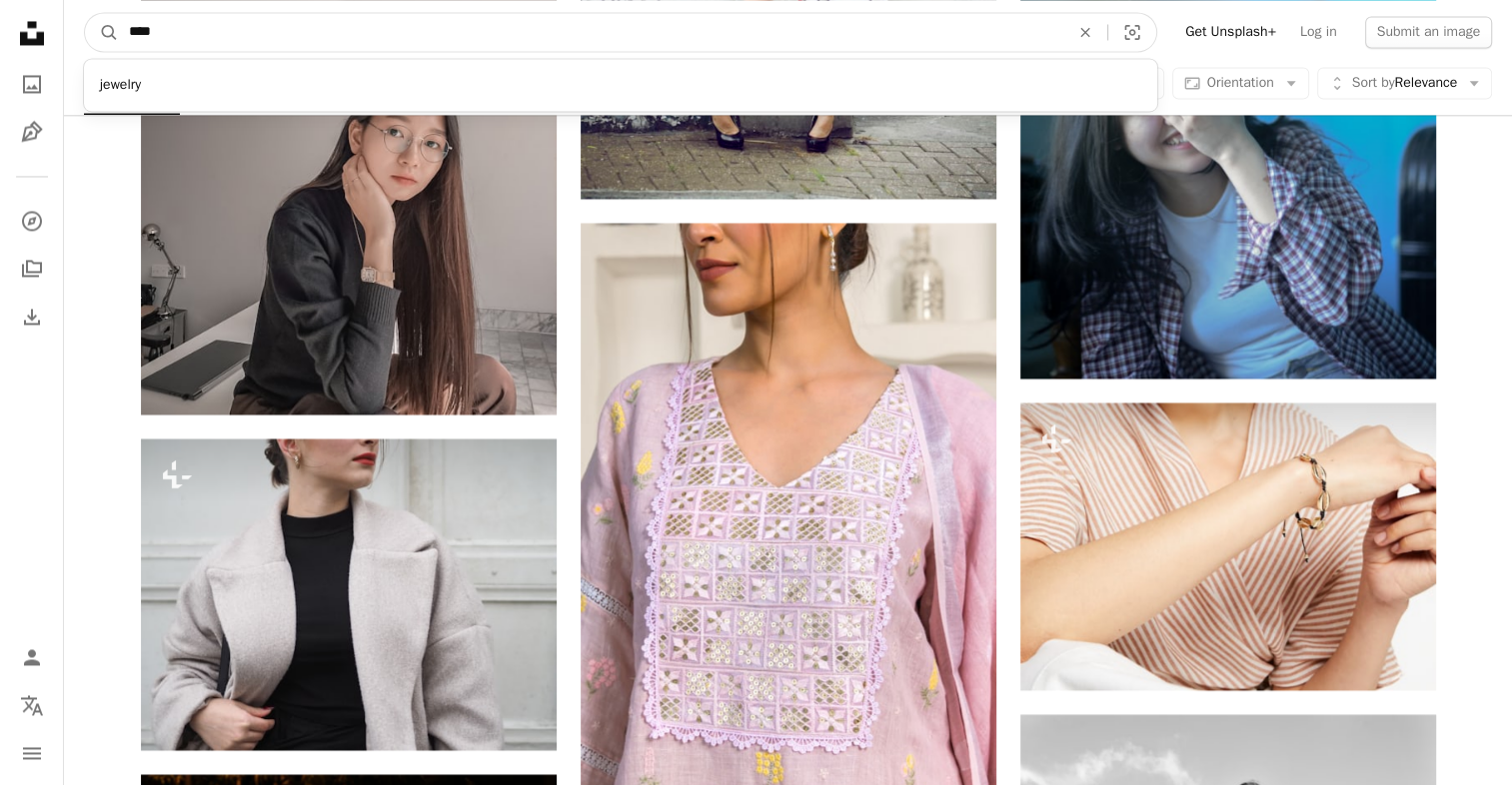 type on "****" 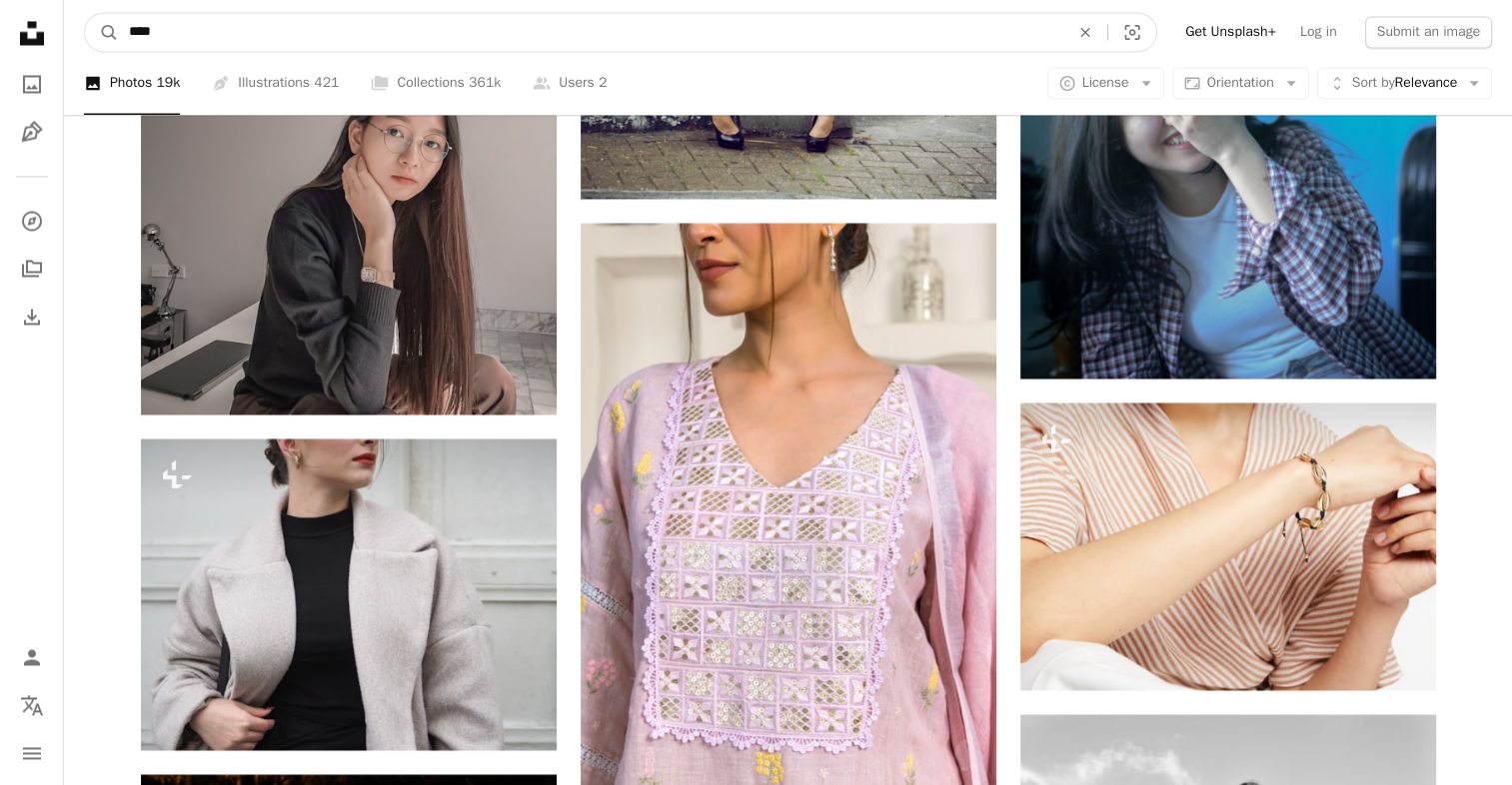 click on "****" at bounding box center [591, 32] 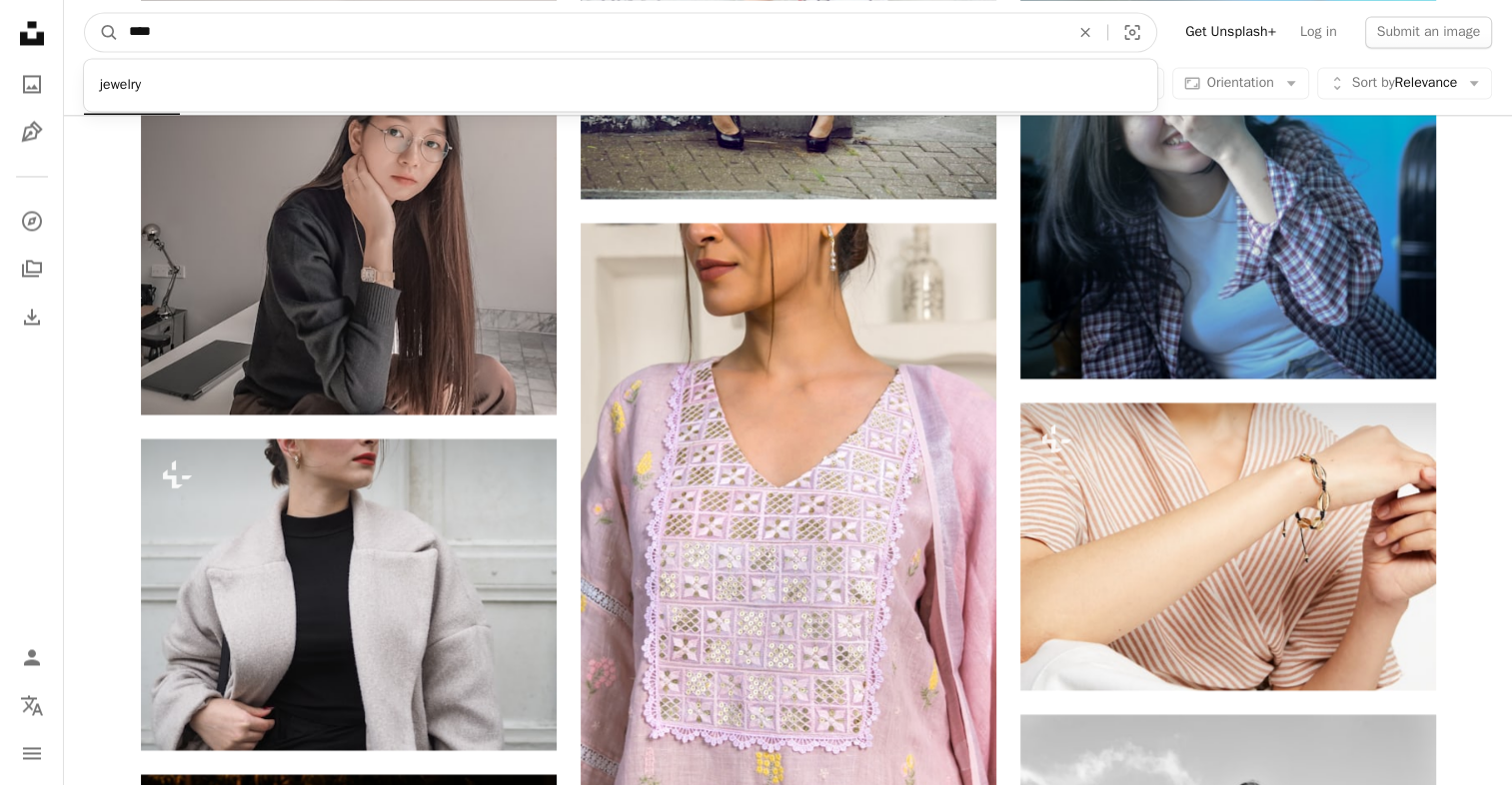 click on "jewelry" at bounding box center [621, 85] 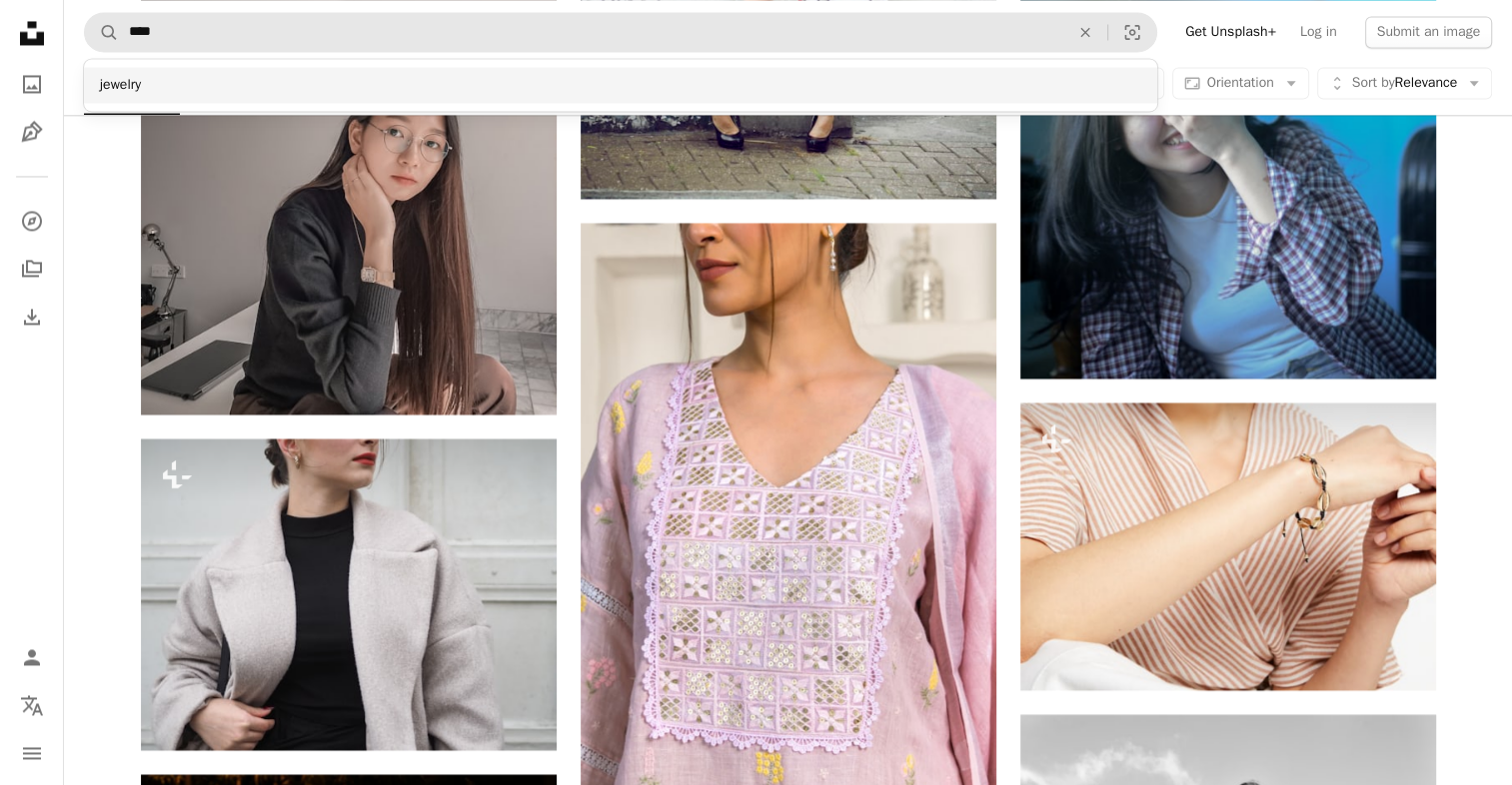 click on "jewelry" at bounding box center [621, 85] 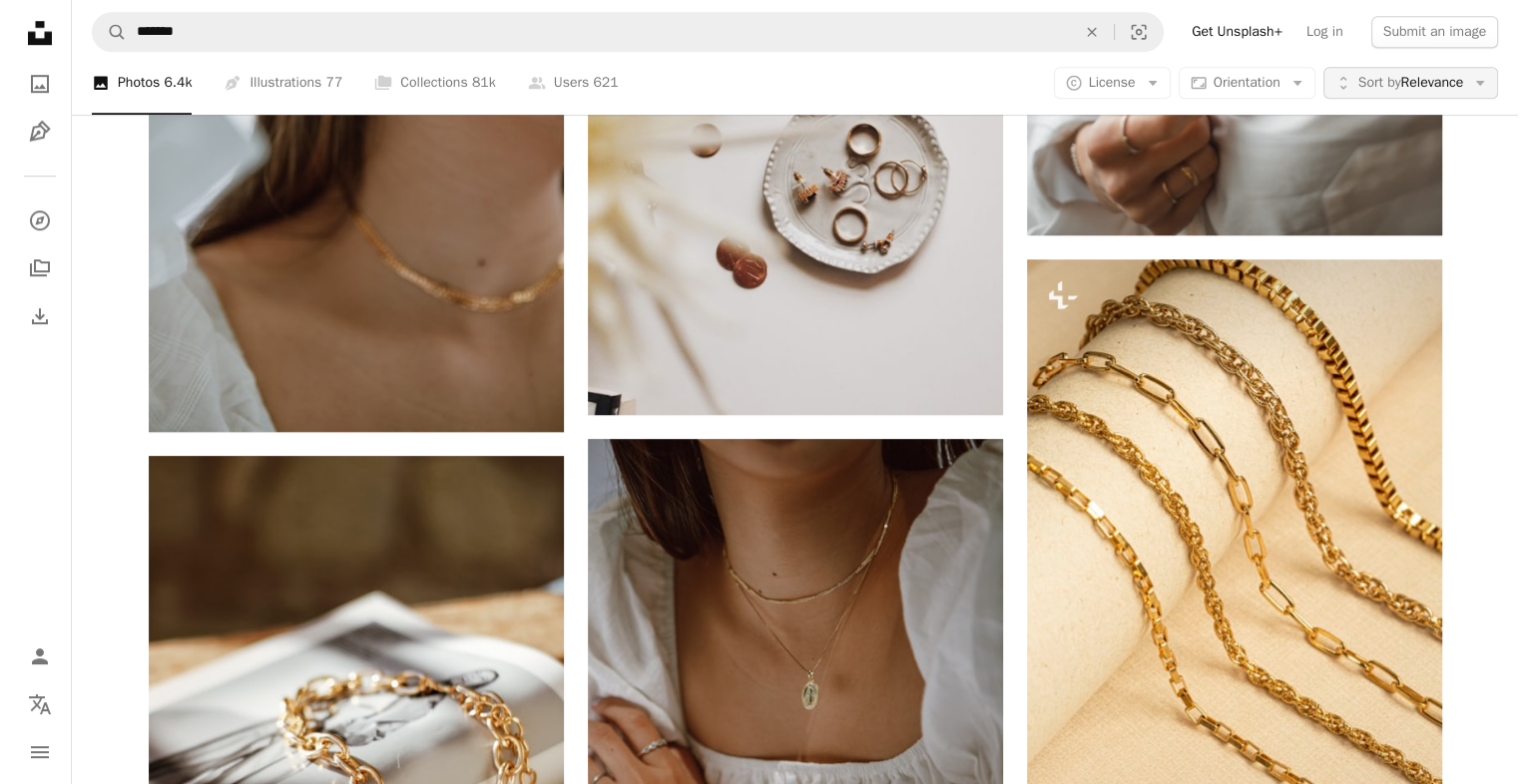 scroll, scrollTop: 1297, scrollLeft: 0, axis: vertical 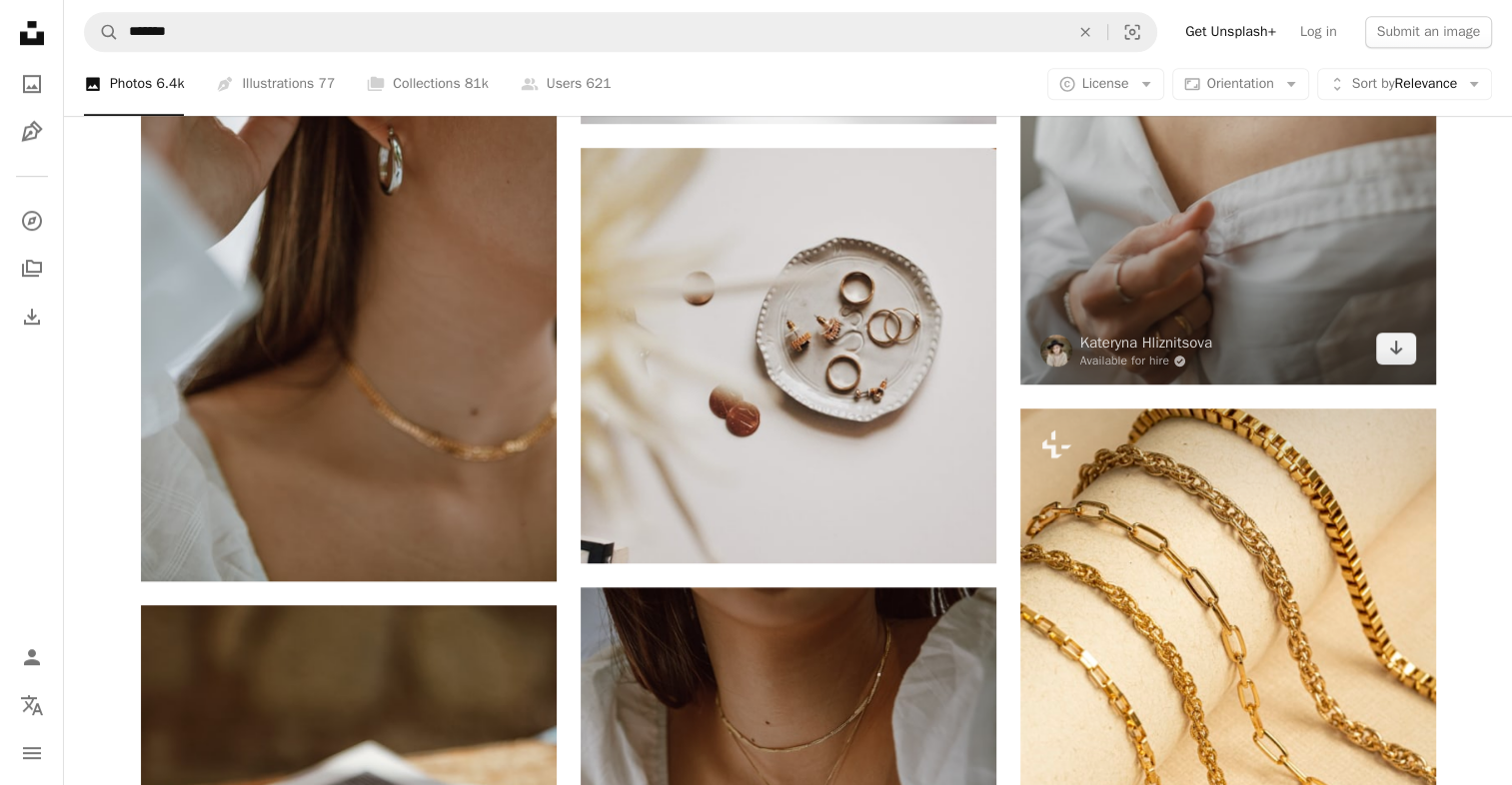 click at bounding box center [1228, 73] 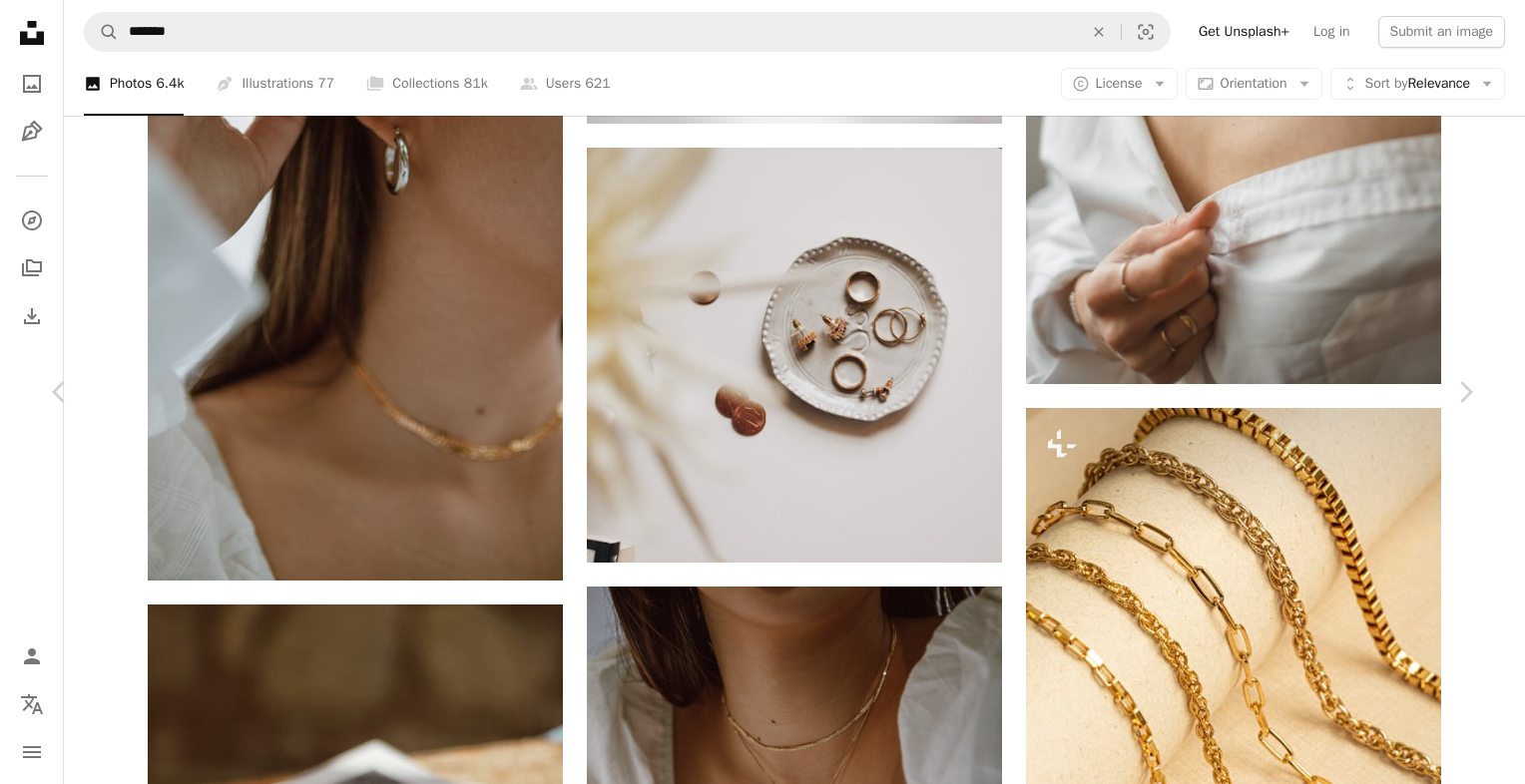 scroll, scrollTop: 1396, scrollLeft: 0, axis: vertical 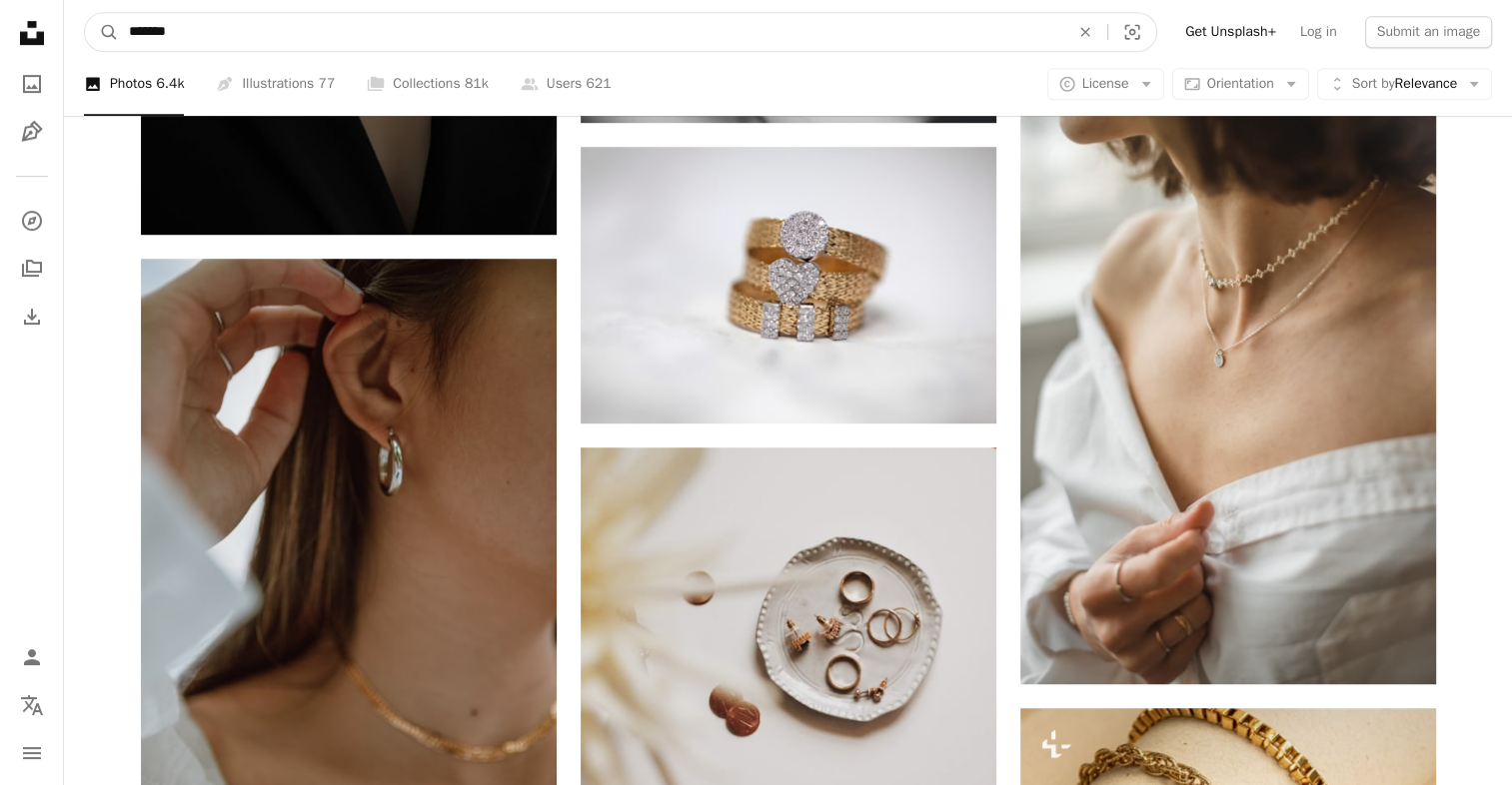 drag, startPoint x: 260, startPoint y: 24, endPoint x: -4, endPoint y: 59, distance: 266.30997 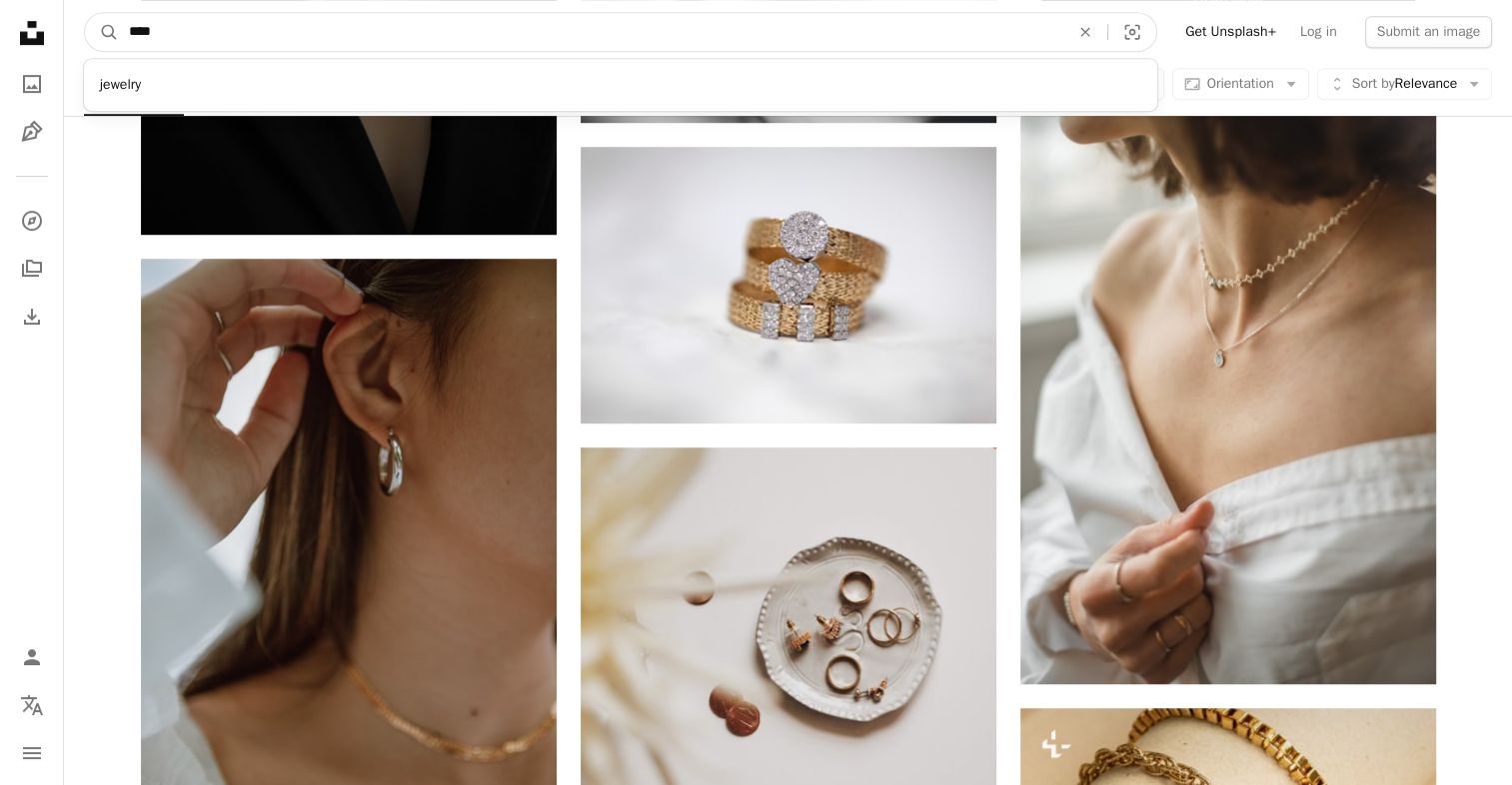 type on "*****" 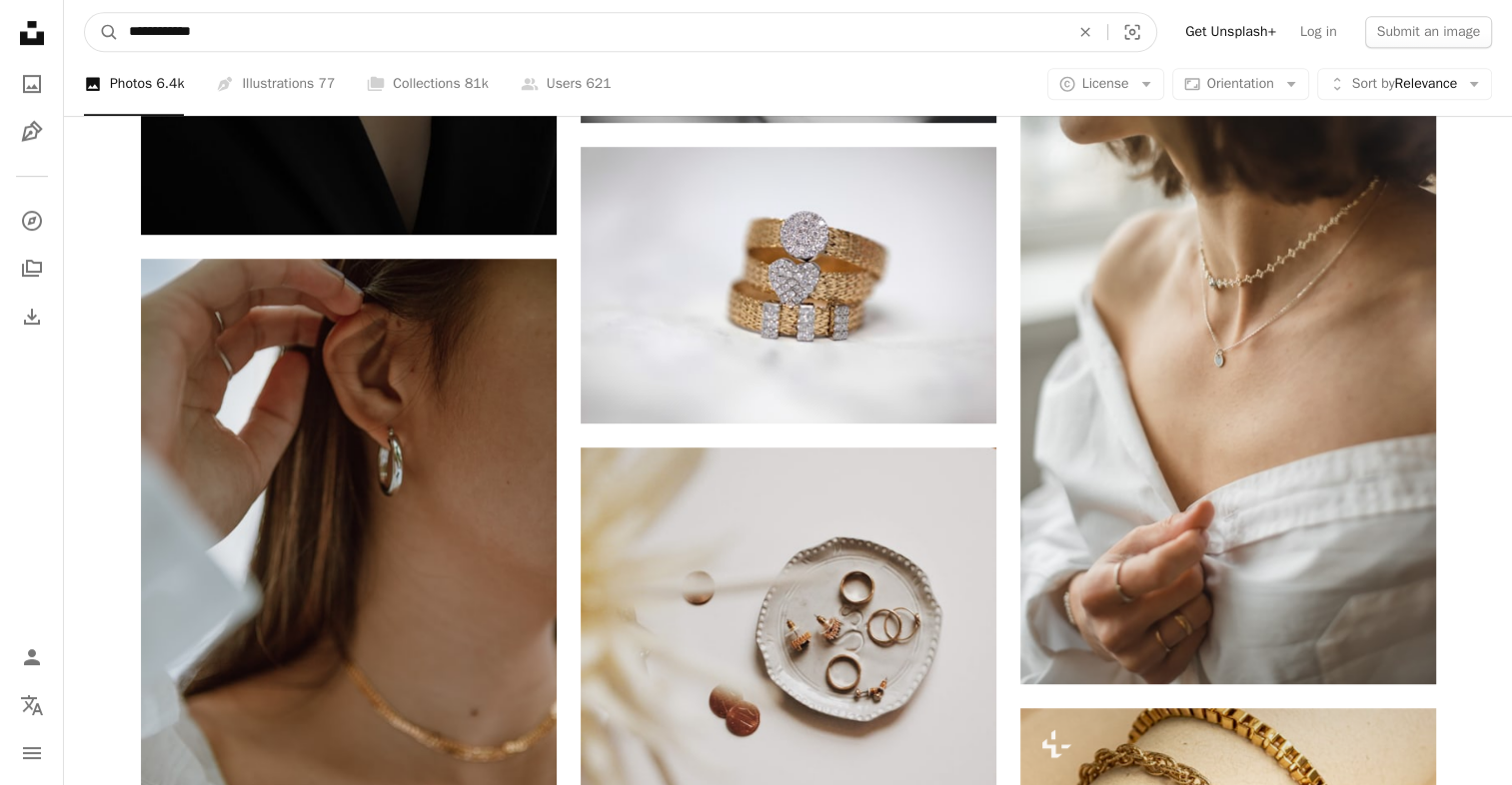 type on "**********" 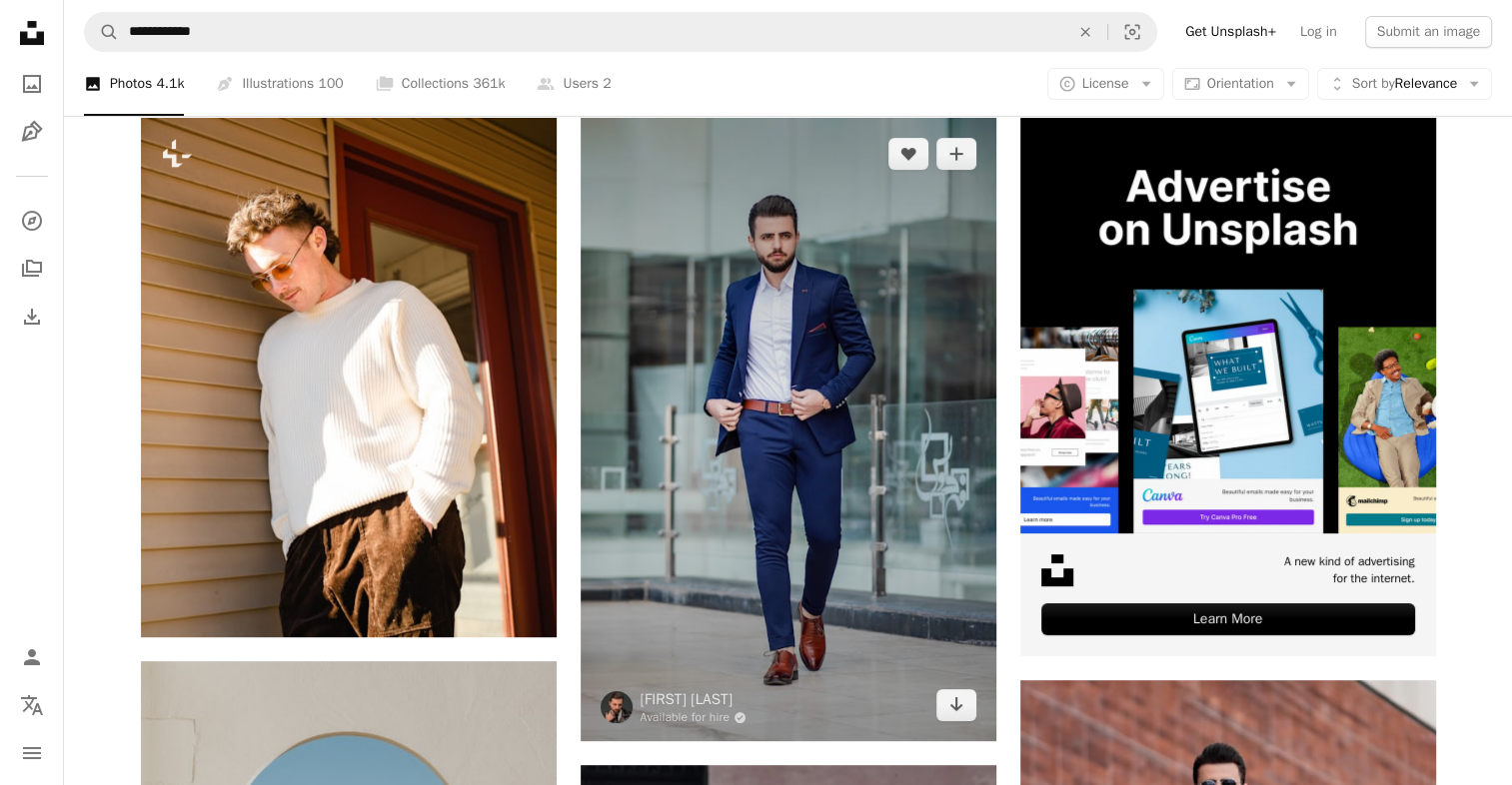 scroll, scrollTop: 200, scrollLeft: 0, axis: vertical 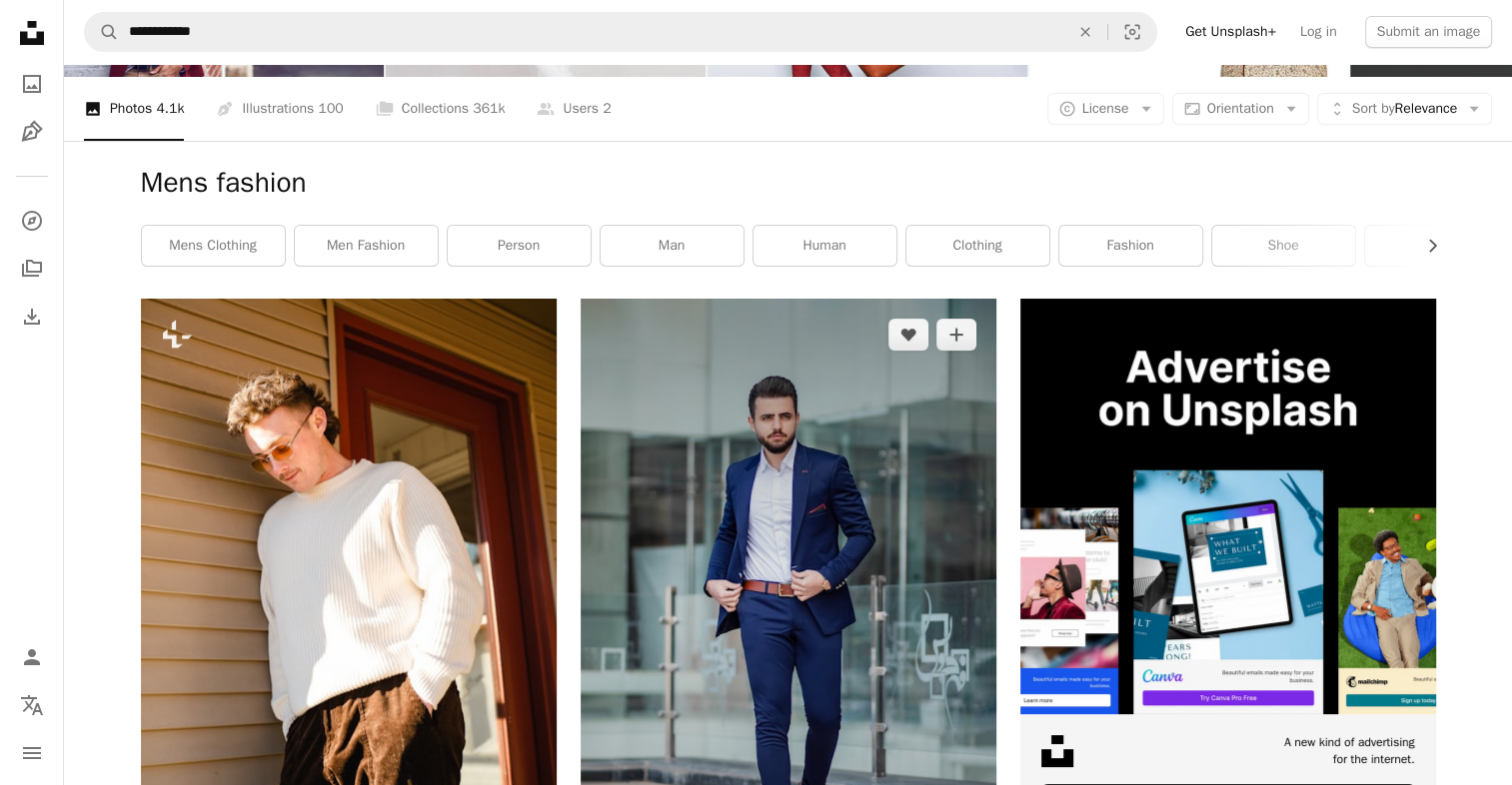 click at bounding box center [788, 610] 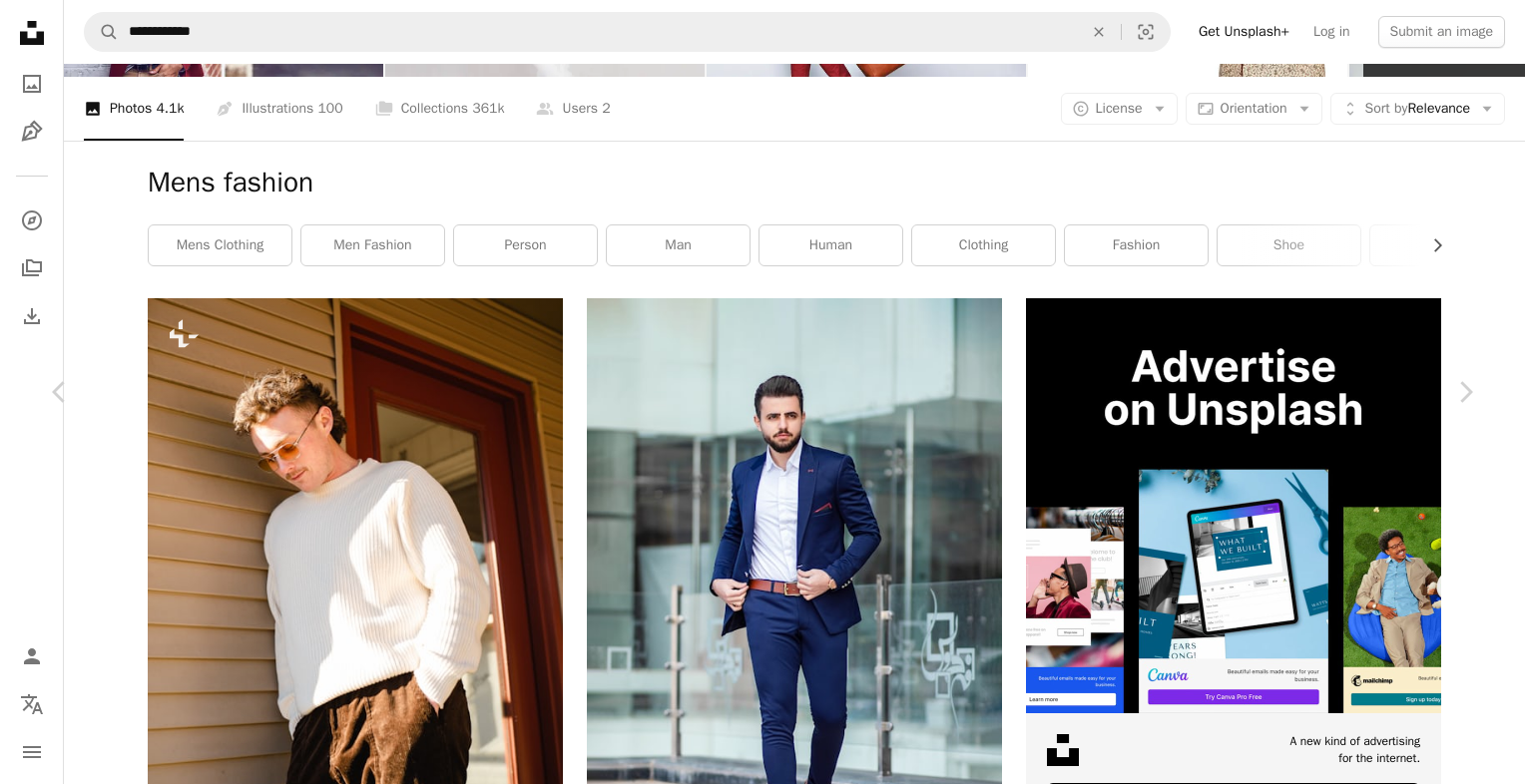 drag, startPoint x: 13, startPoint y: 29, endPoint x: 38, endPoint y: 26, distance: 25.179357 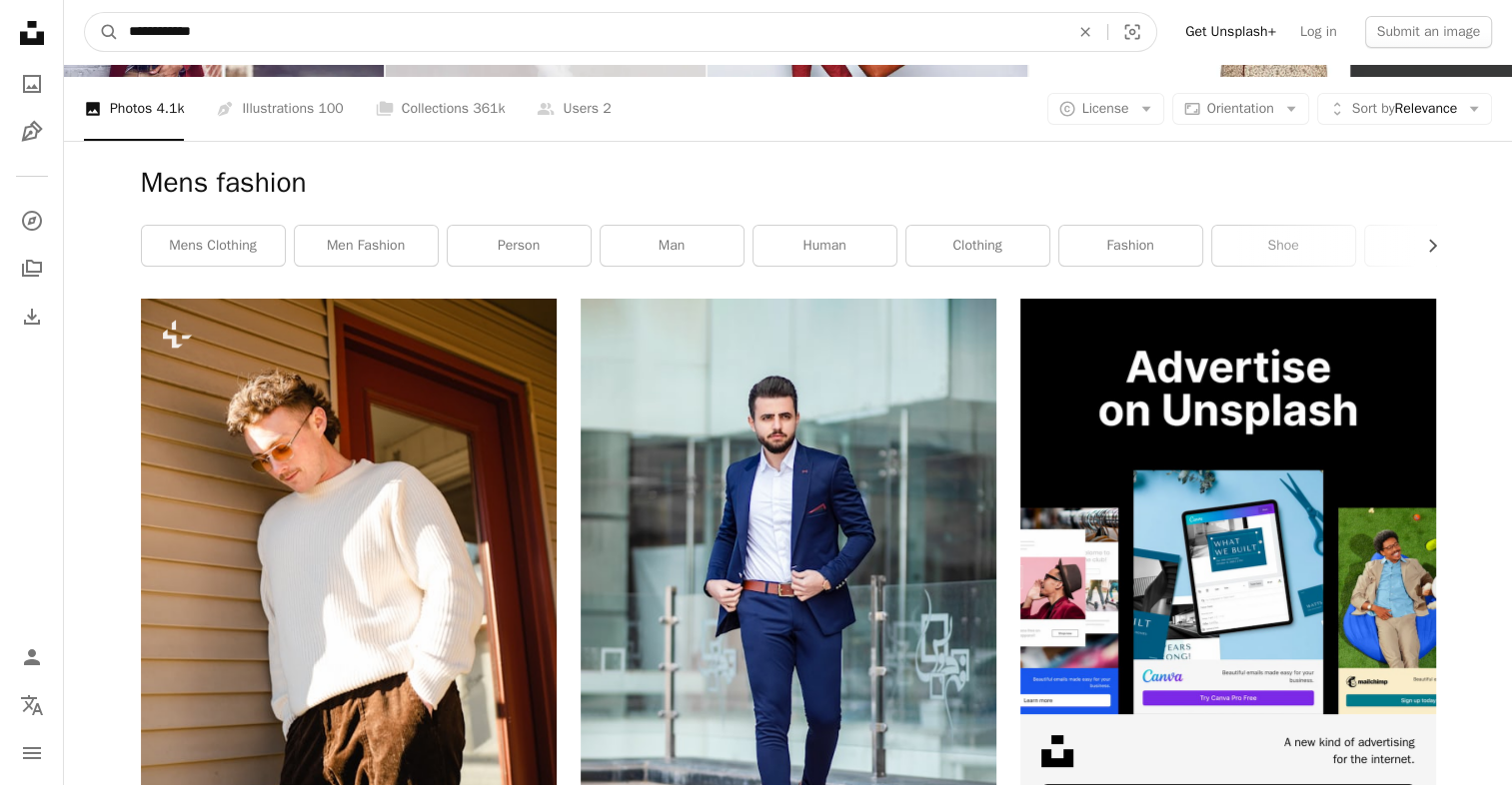 drag, startPoint x: 169, startPoint y: 46, endPoint x: 52, endPoint y: 49, distance: 117.03846 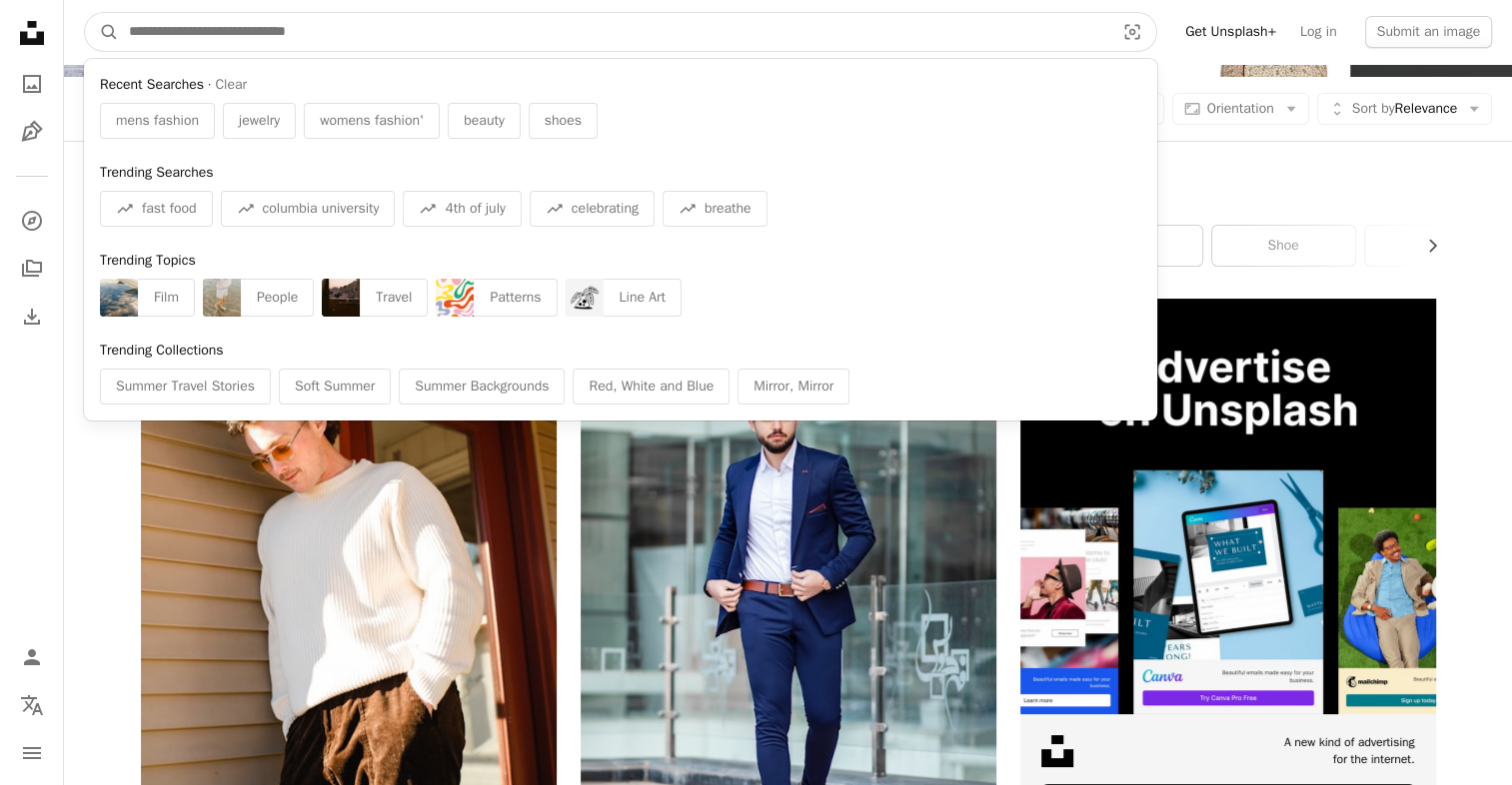 click on "A magnifying glass" at bounding box center (102, 32) 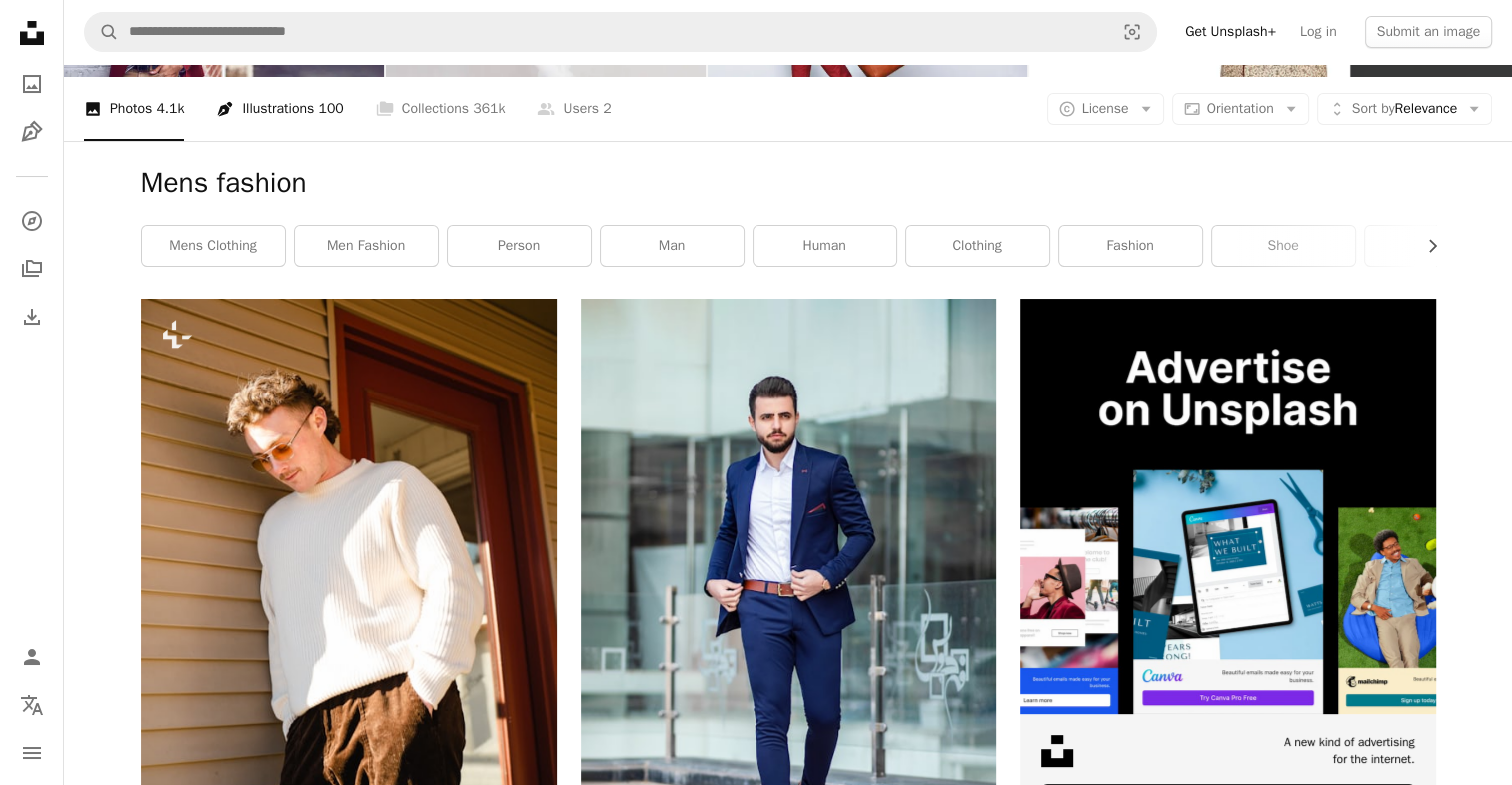 click on "Pen Tool Illustrations   100" at bounding box center [279, 109] 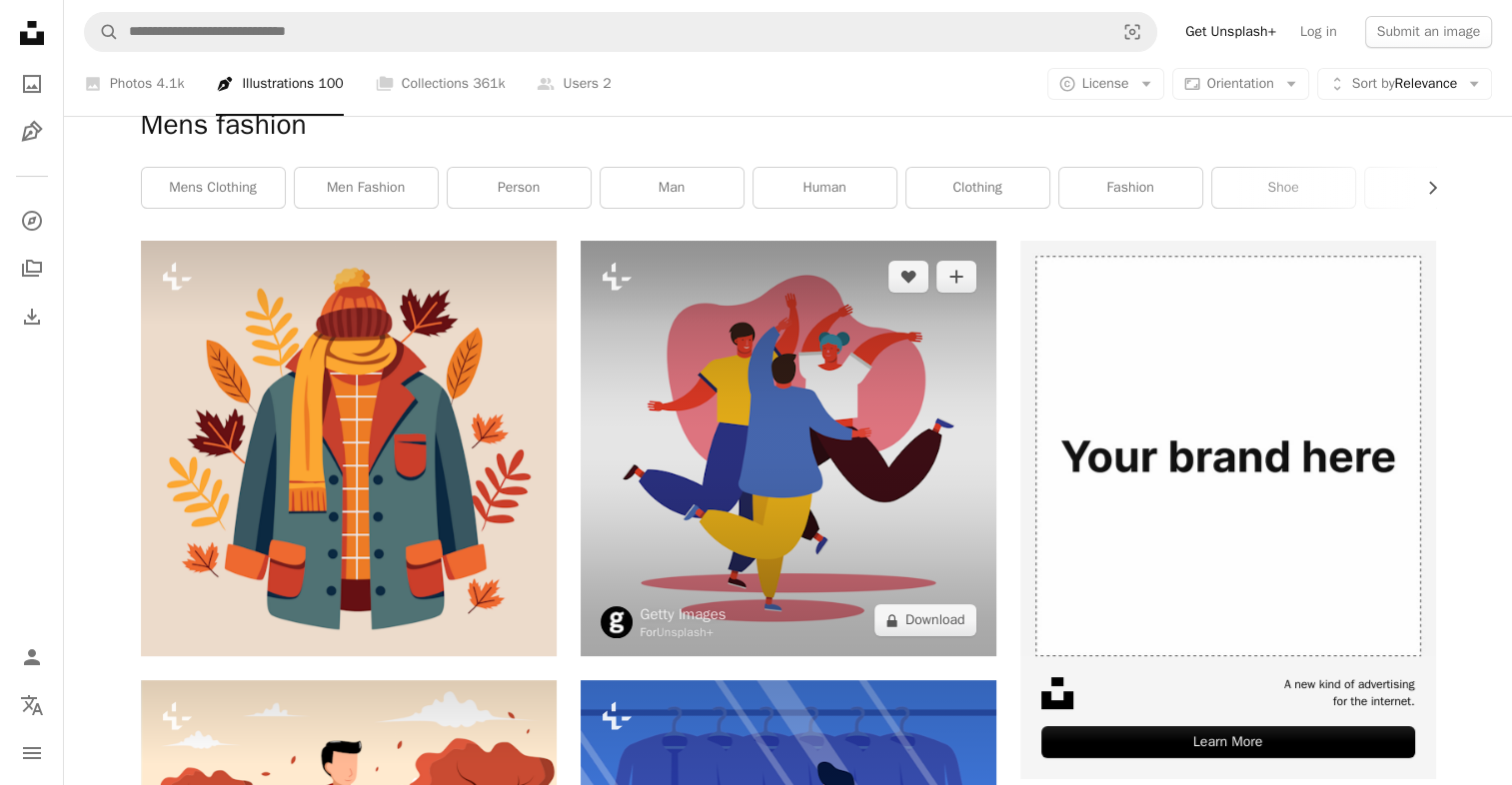 scroll, scrollTop: 0, scrollLeft: 0, axis: both 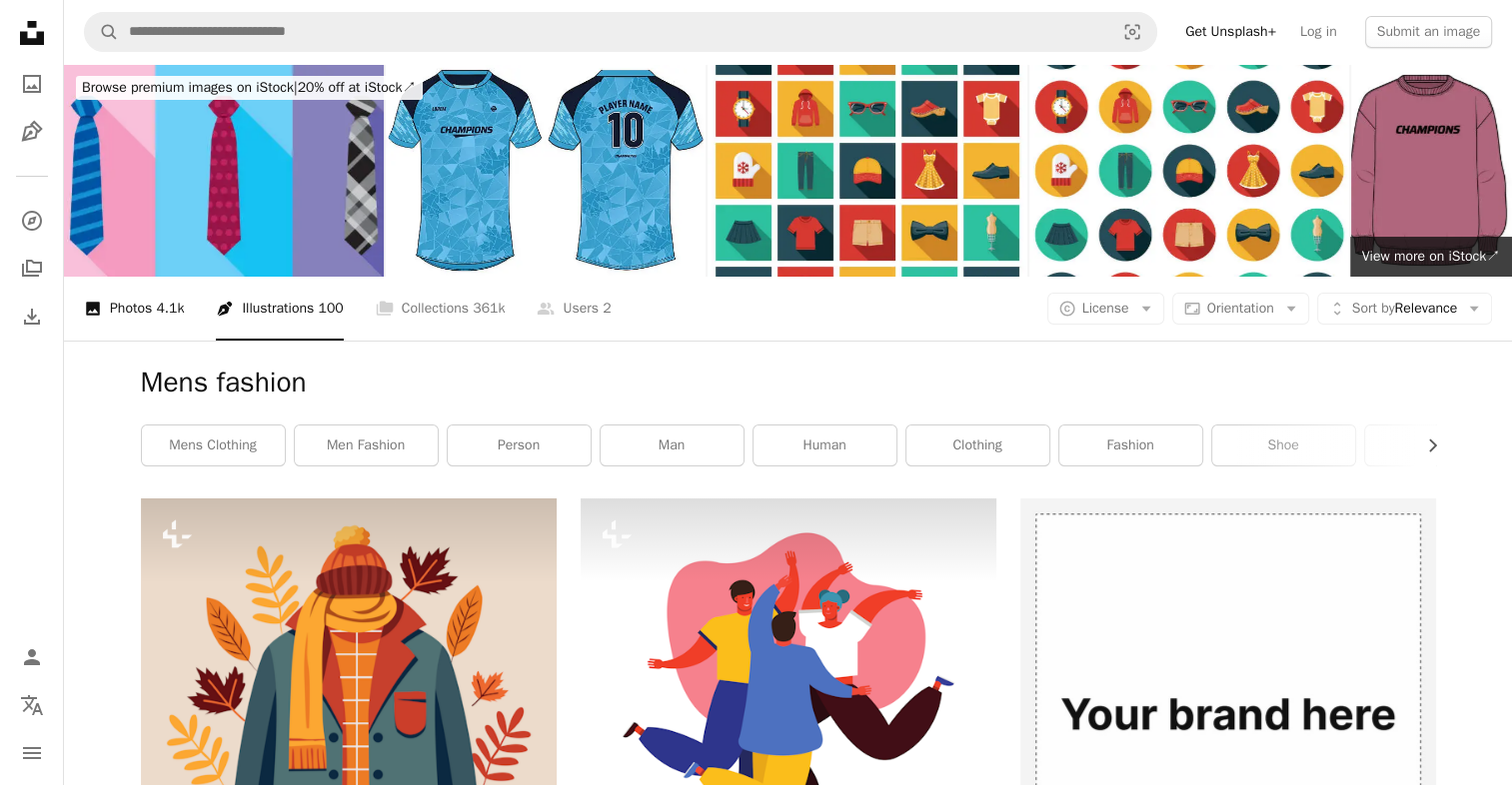 click on "A photo Photos   4.1k" at bounding box center (134, 309) 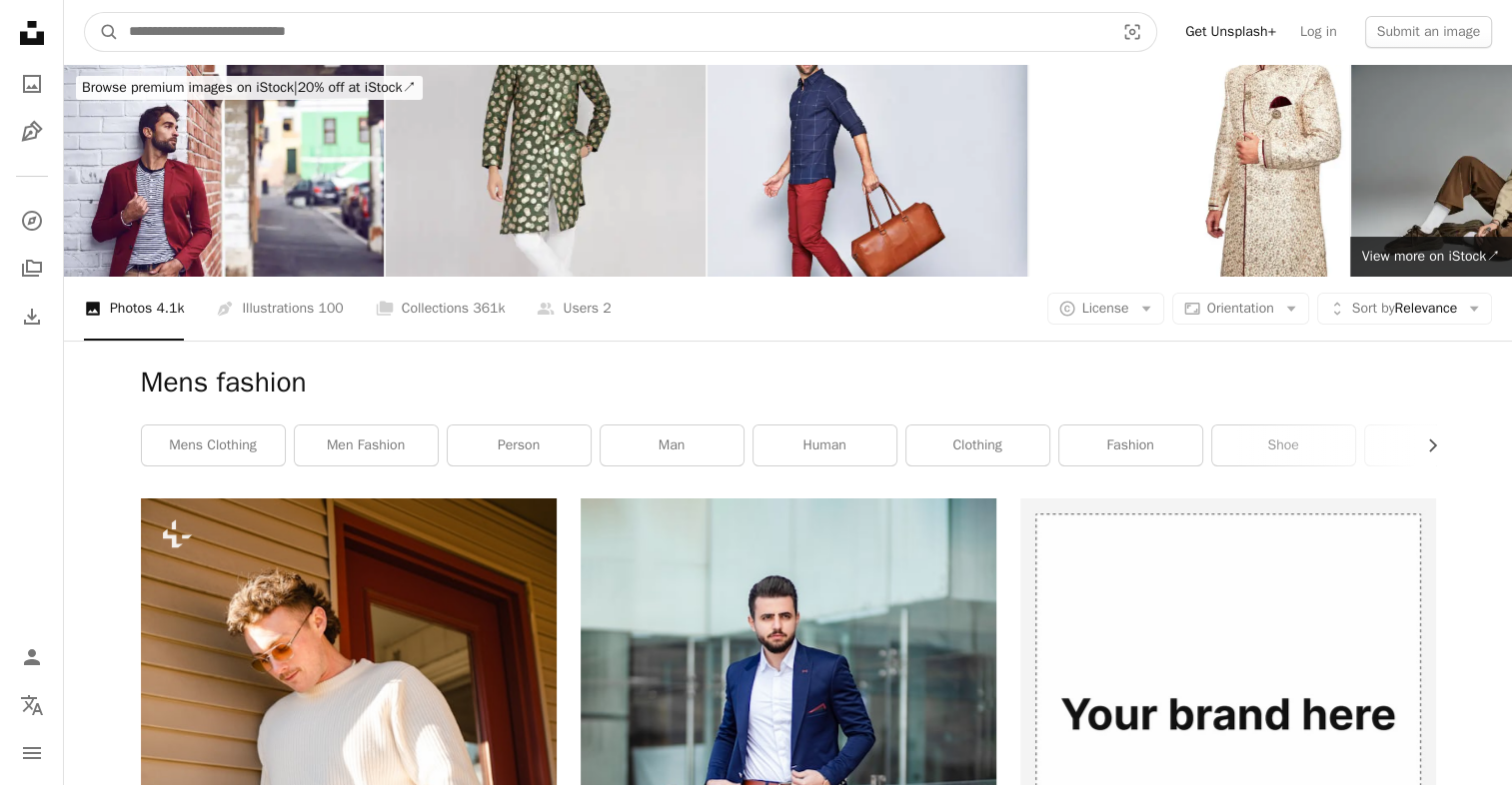 click at bounding box center (614, 32) 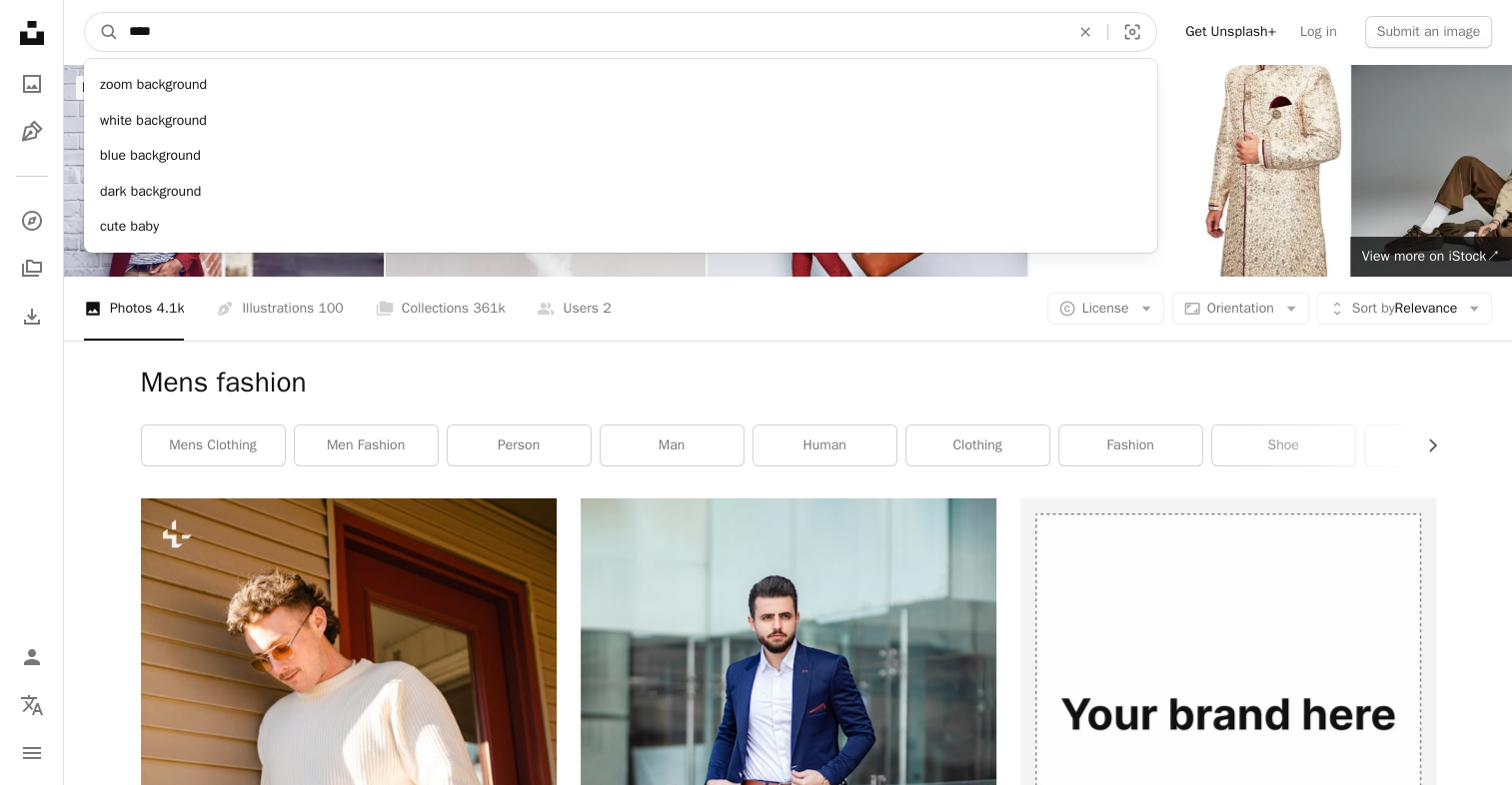 type on "****" 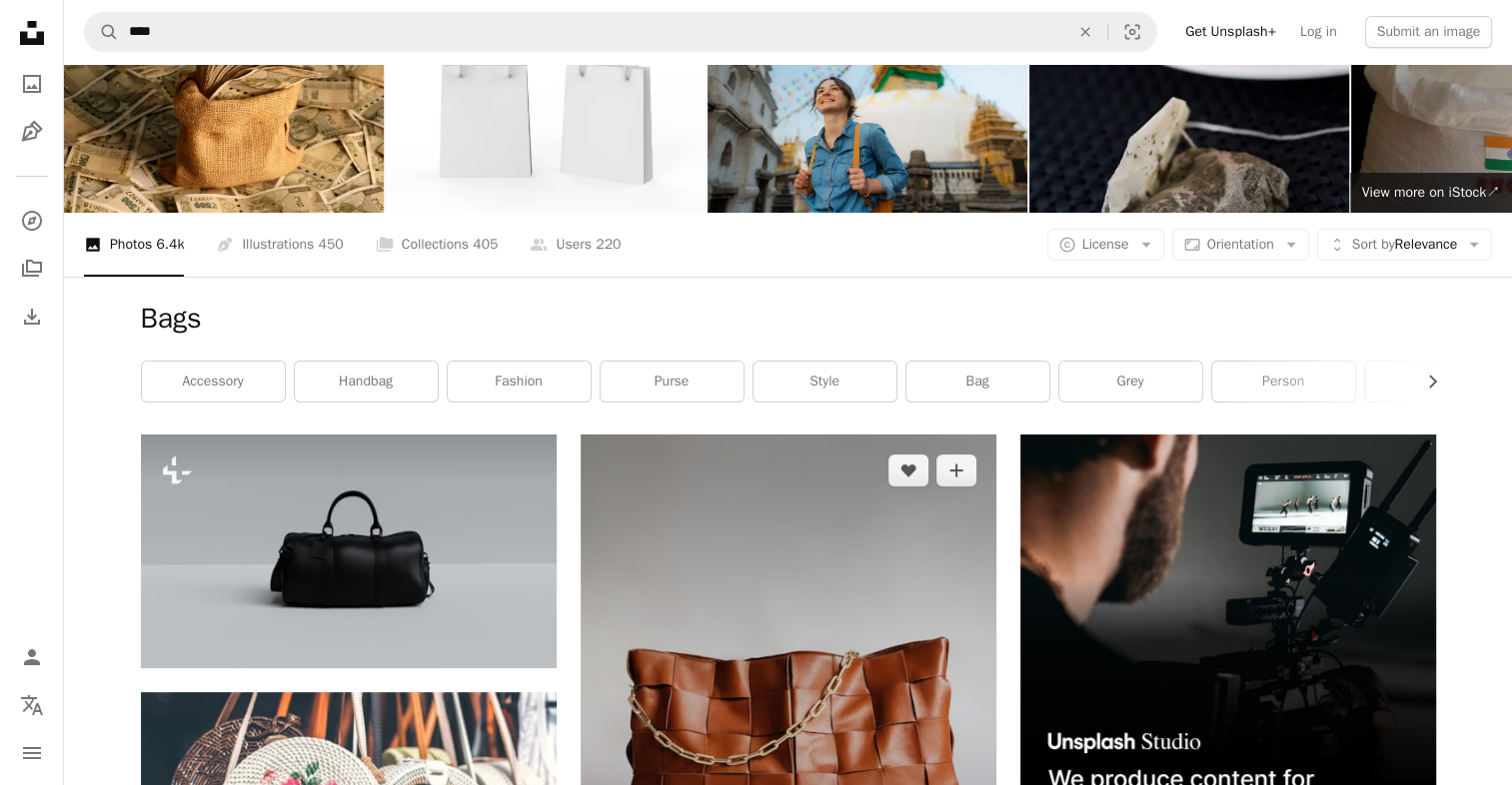 scroll, scrollTop: 100, scrollLeft: 0, axis: vertical 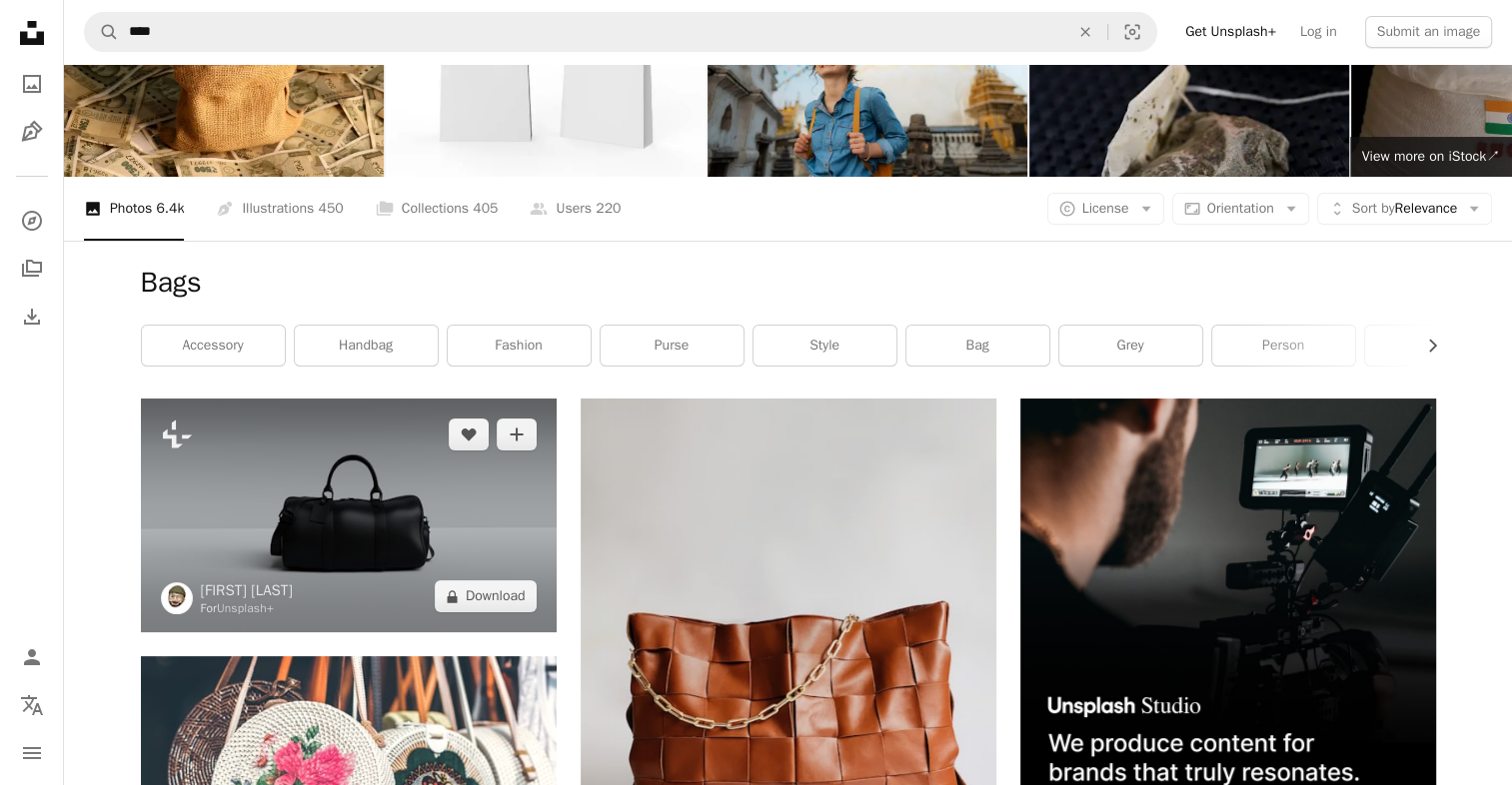 click at bounding box center [349, 515] 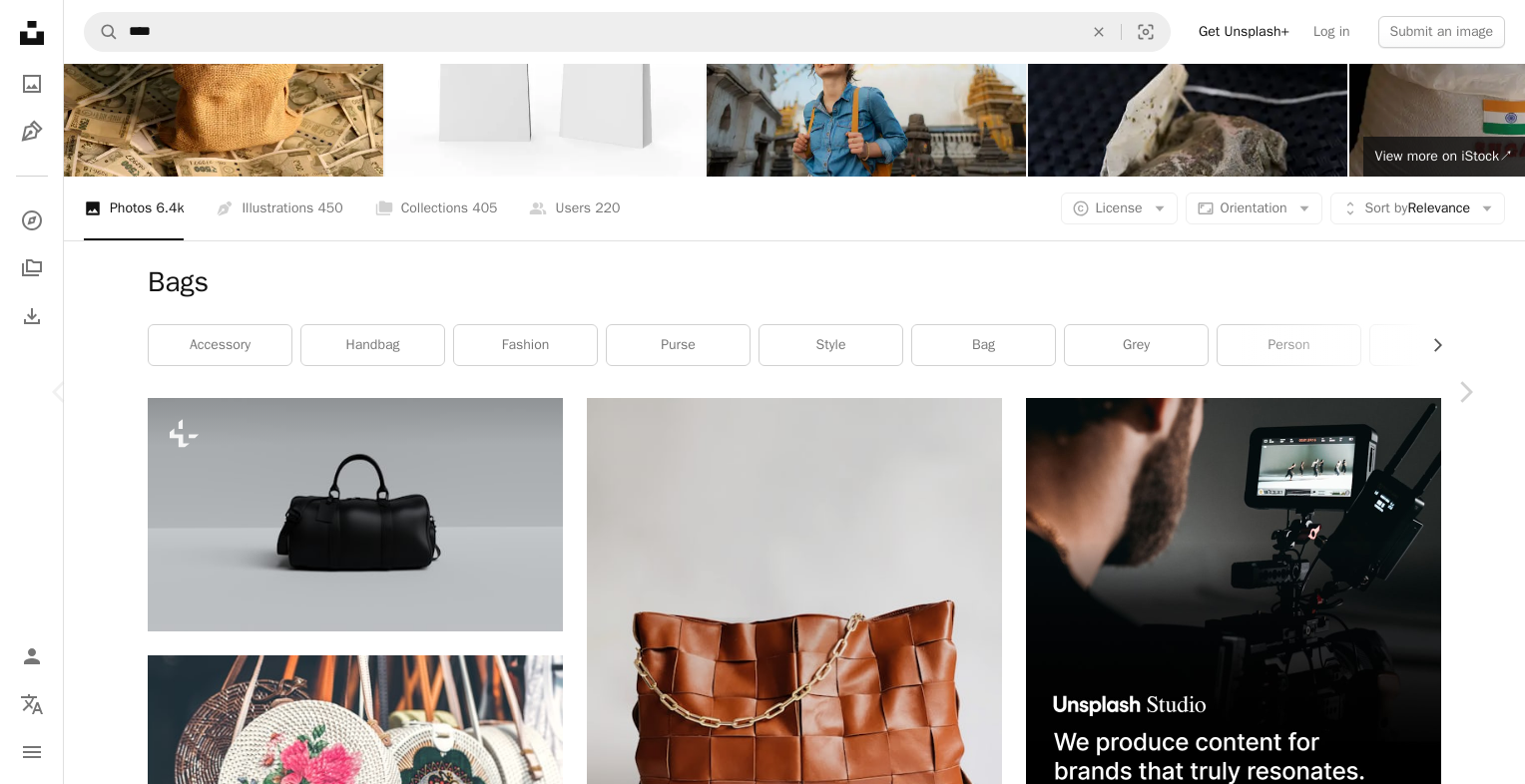 drag, startPoint x: 24, startPoint y: 13, endPoint x: 100, endPoint y: 0, distance: 77.10383 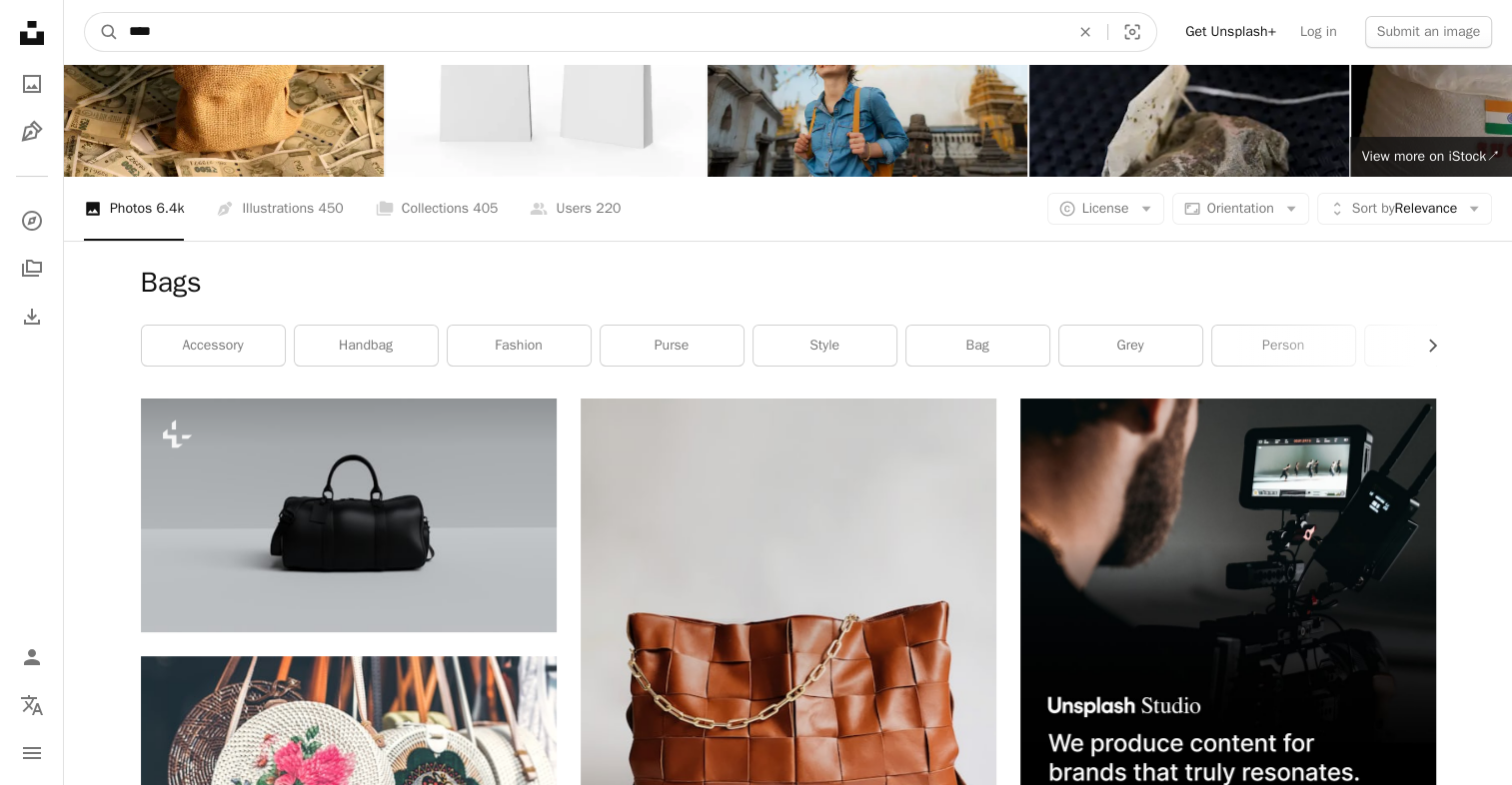 drag, startPoint x: 246, startPoint y: 40, endPoint x: 73, endPoint y: 44, distance: 173.04624 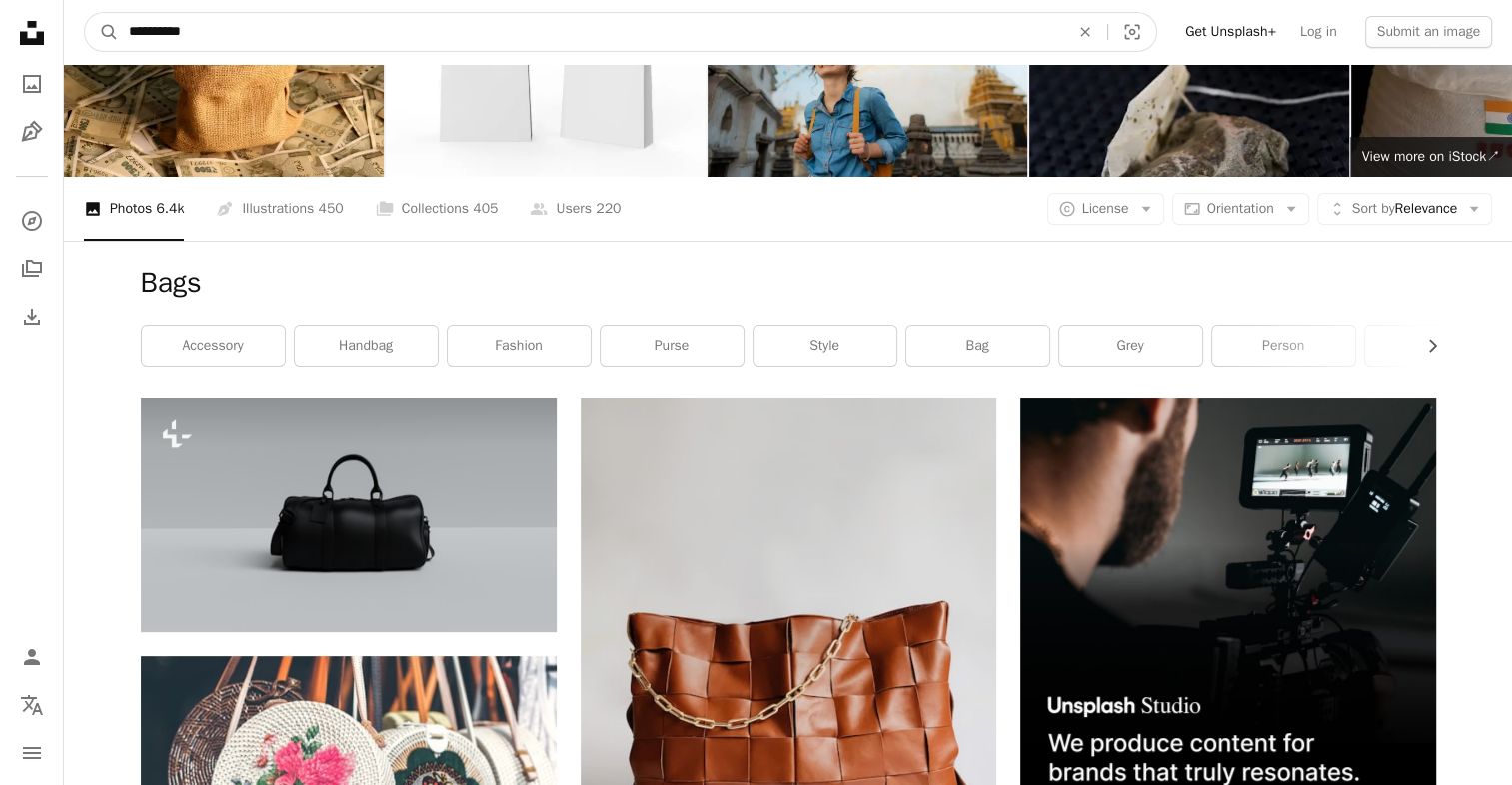 type on "**********" 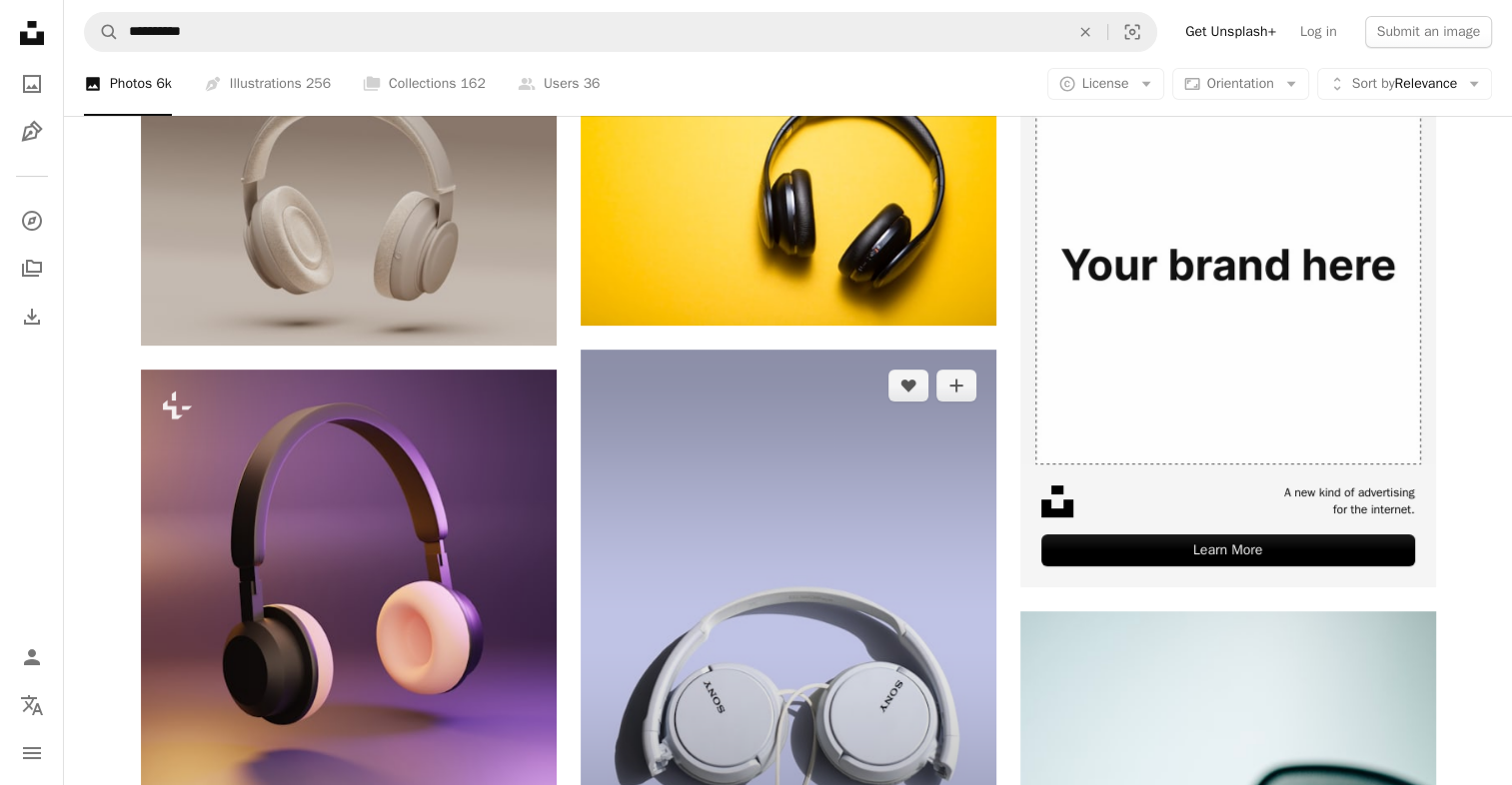 scroll, scrollTop: 499, scrollLeft: 0, axis: vertical 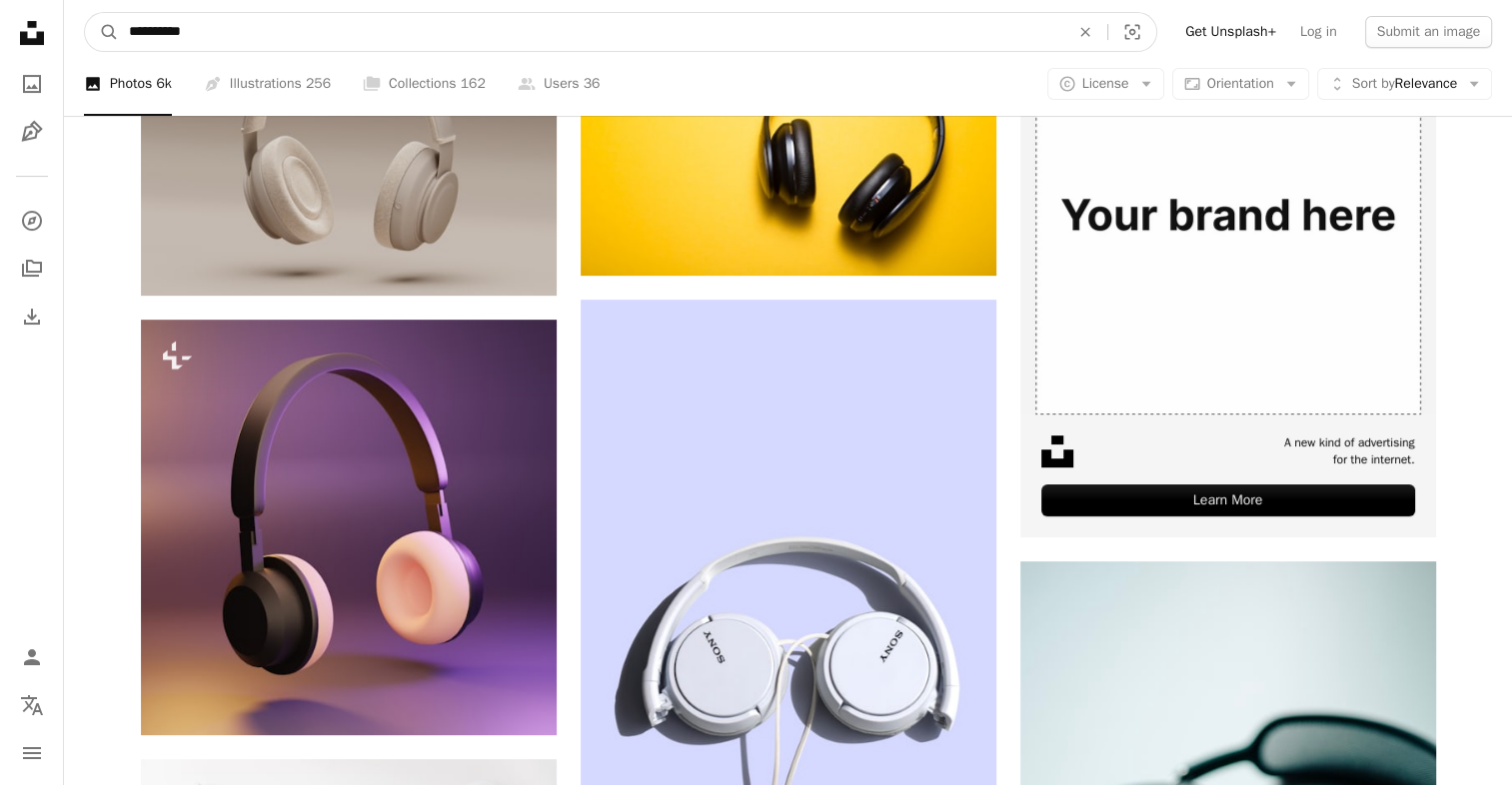 click on "**********" at bounding box center [591, 32] 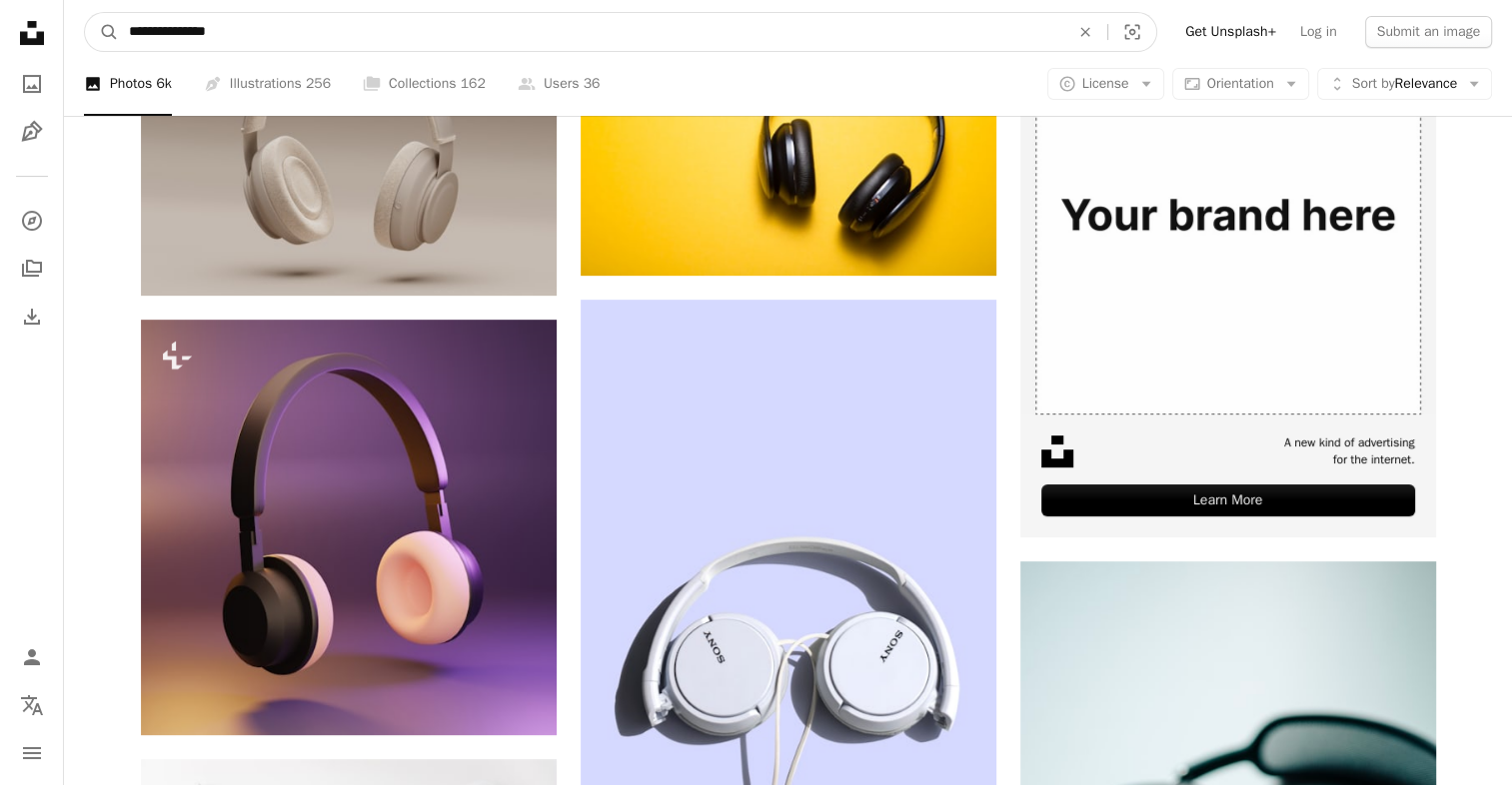 type on "**********" 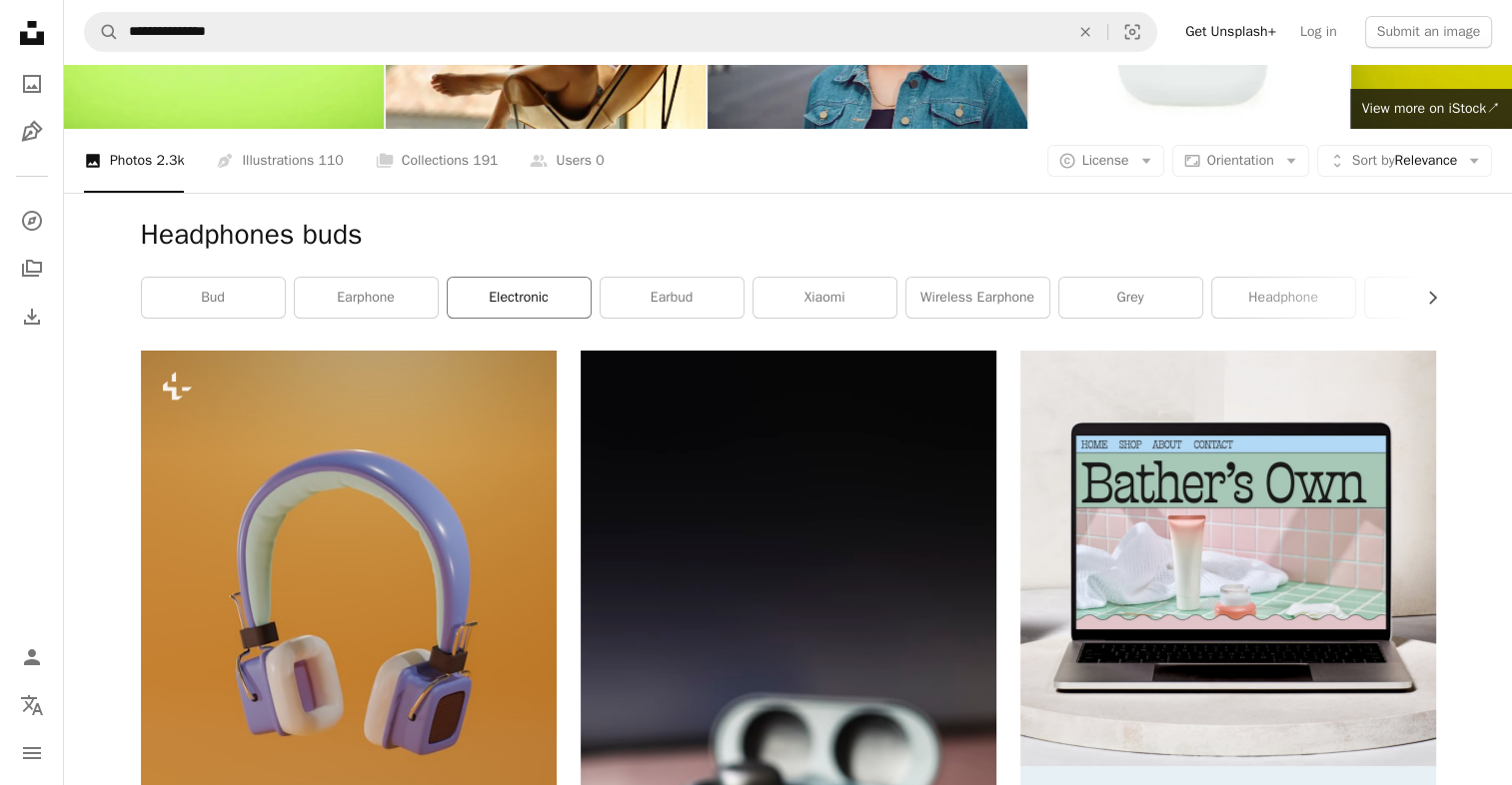 scroll, scrollTop: 0, scrollLeft: 0, axis: both 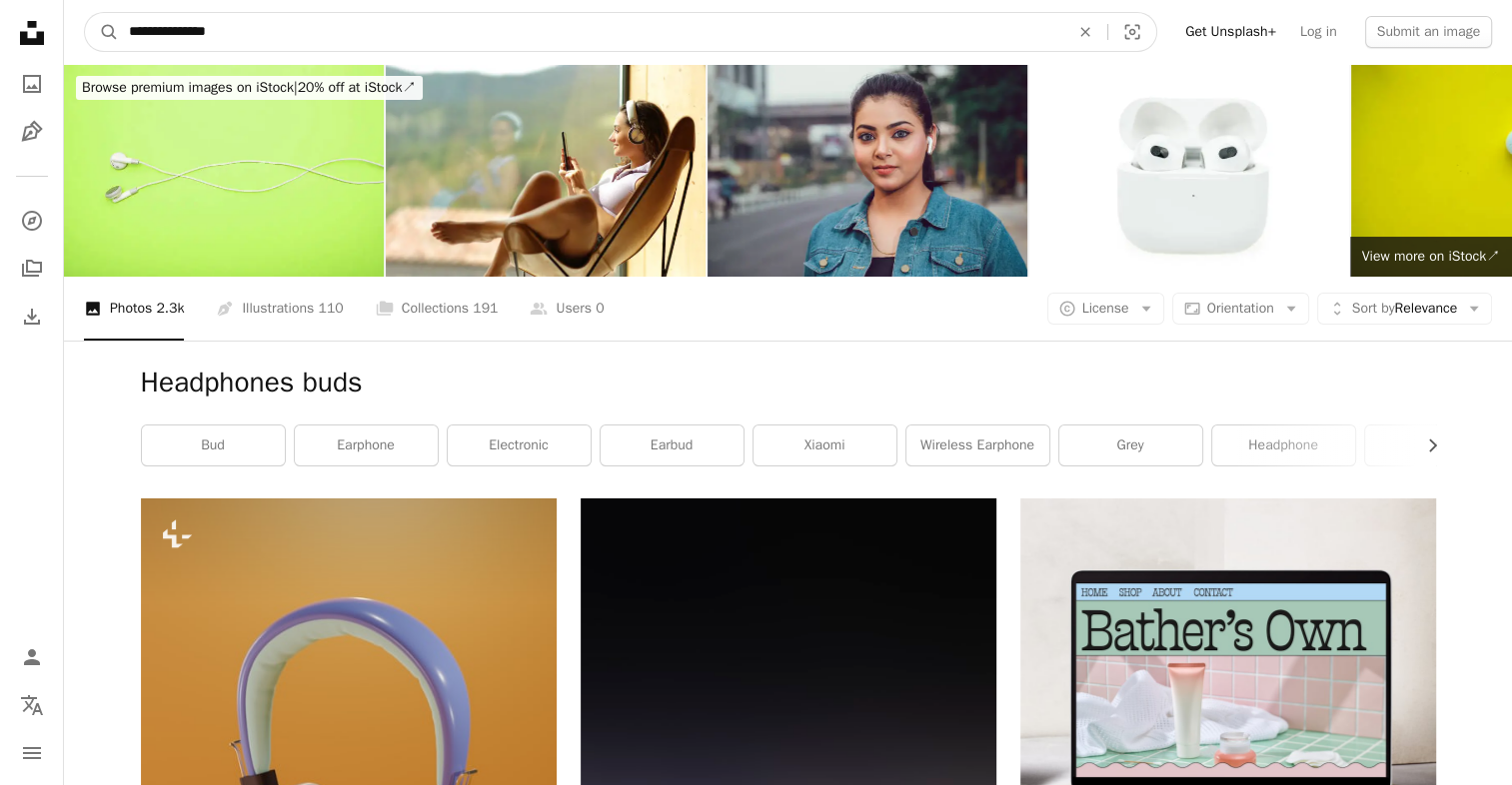 click on "**********" at bounding box center (591, 32) 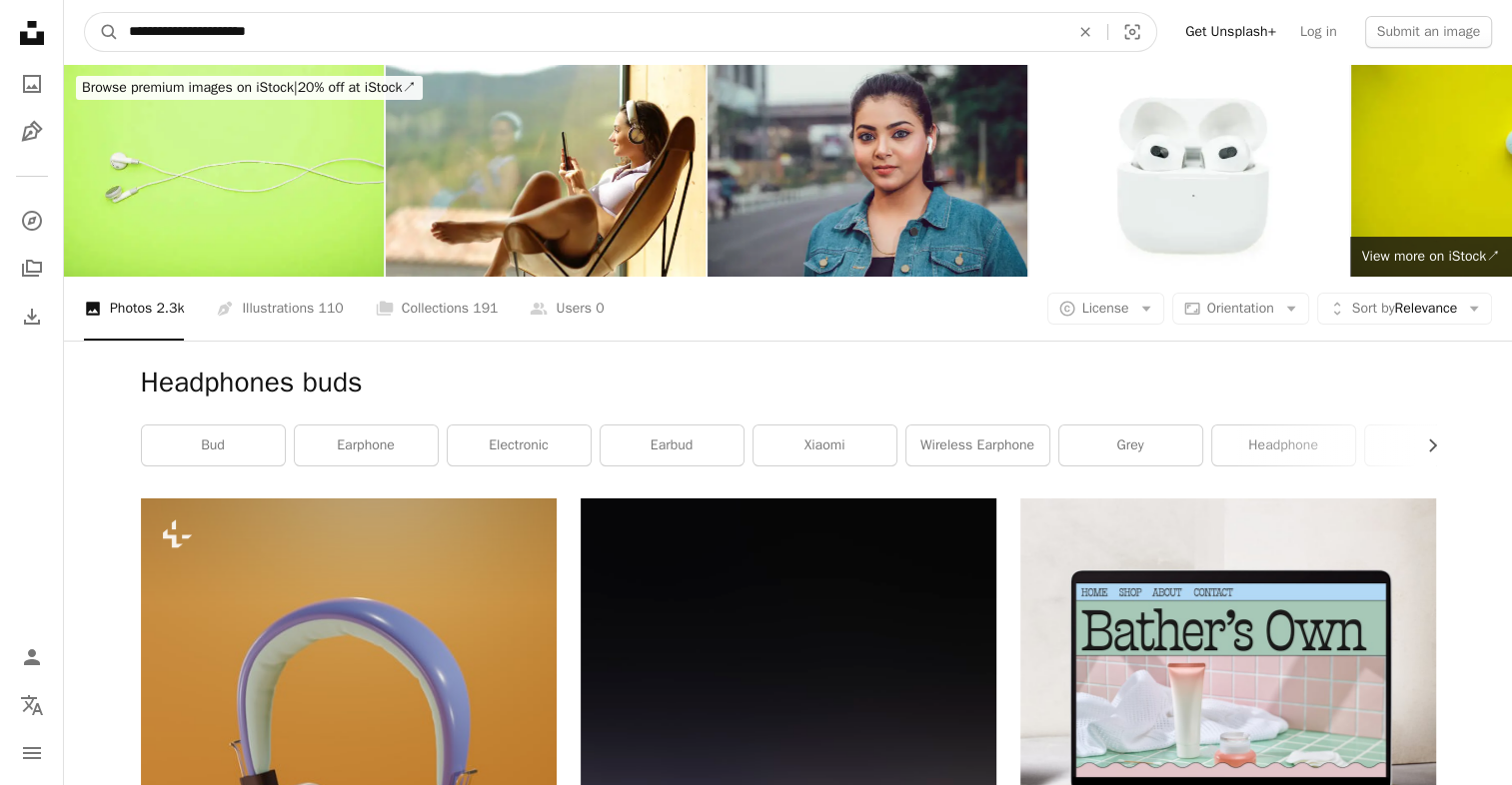 type on "**********" 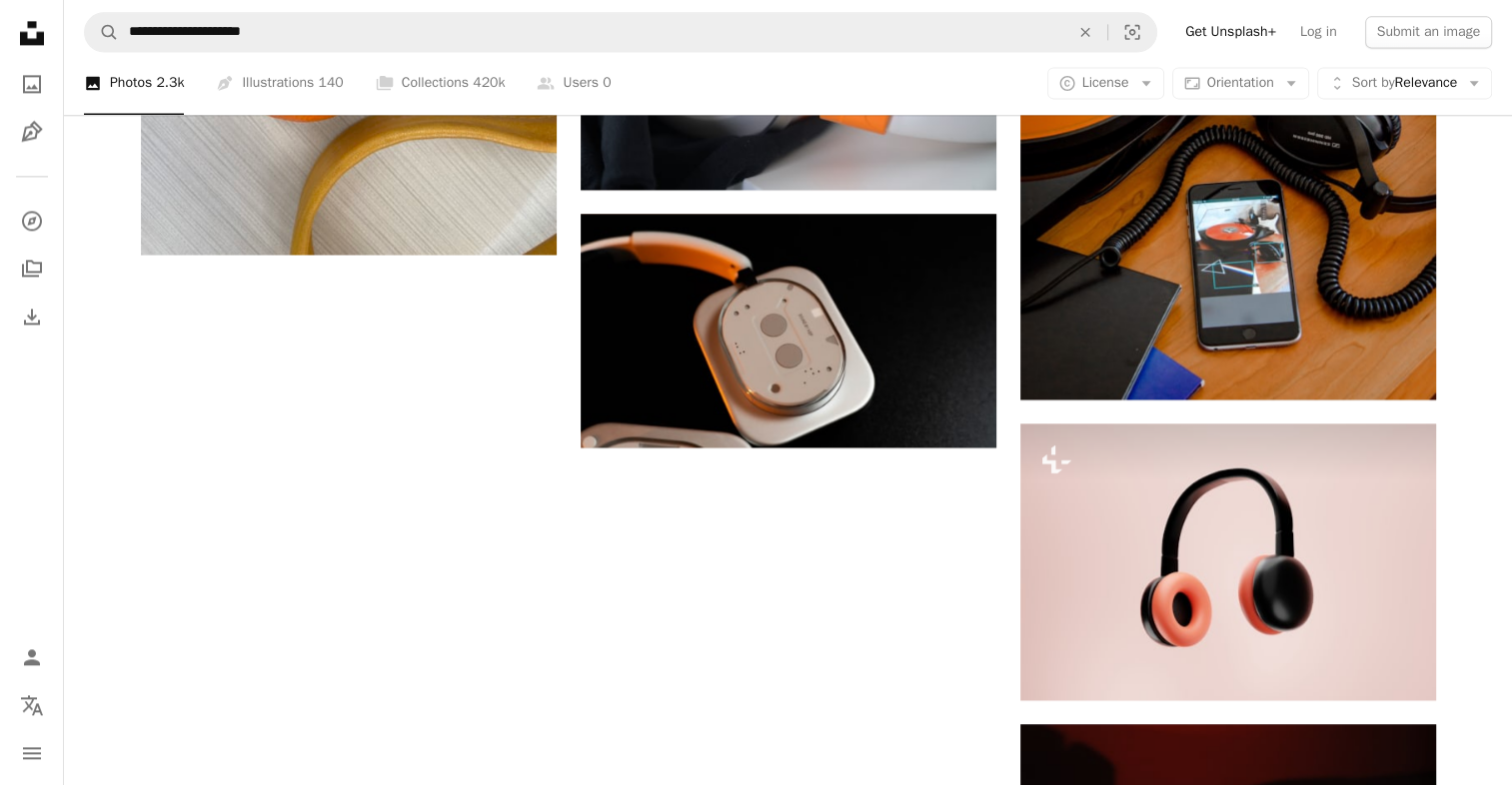 scroll, scrollTop: 2397, scrollLeft: 0, axis: vertical 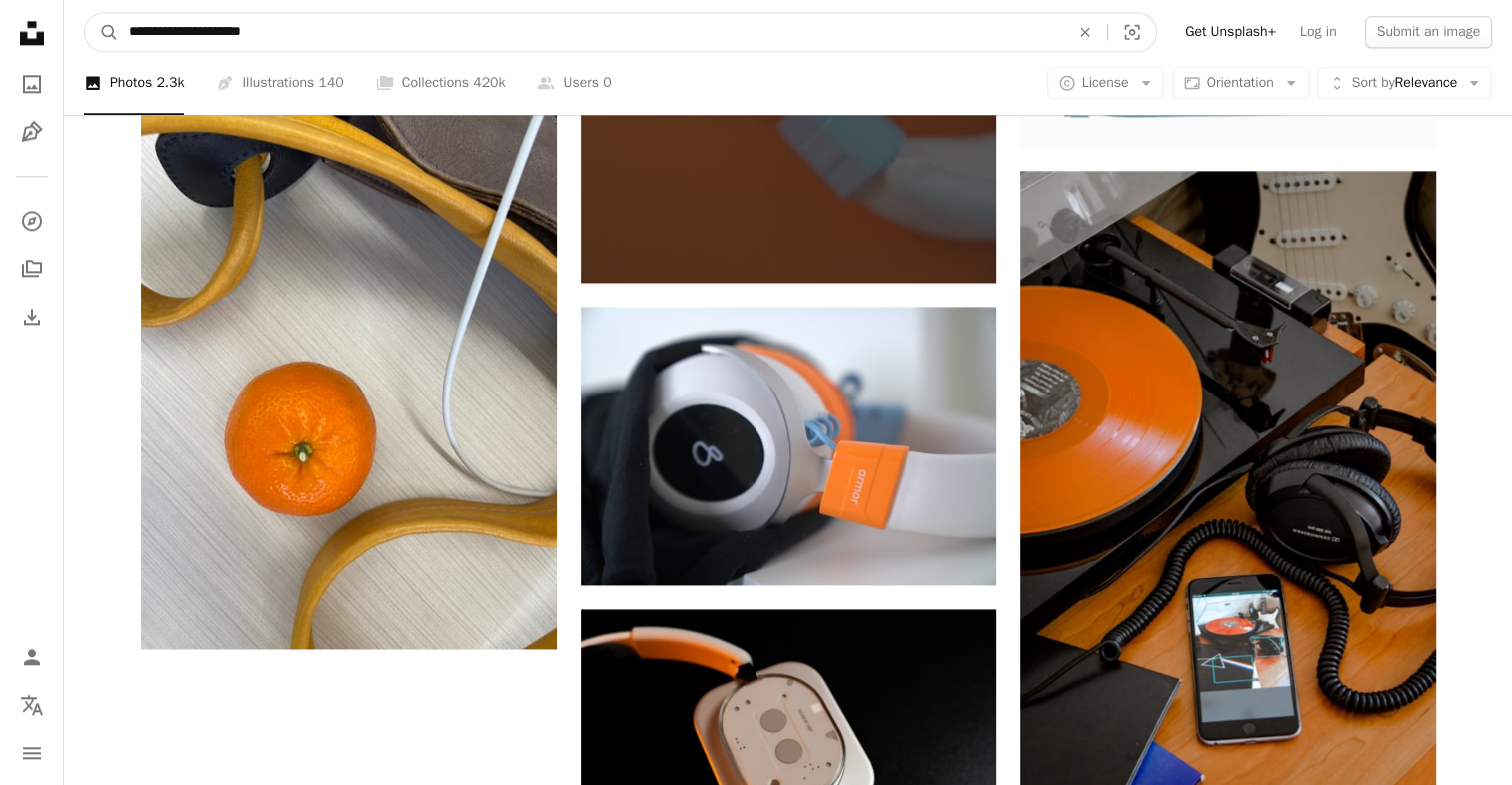 click on "**********" at bounding box center (591, 32) 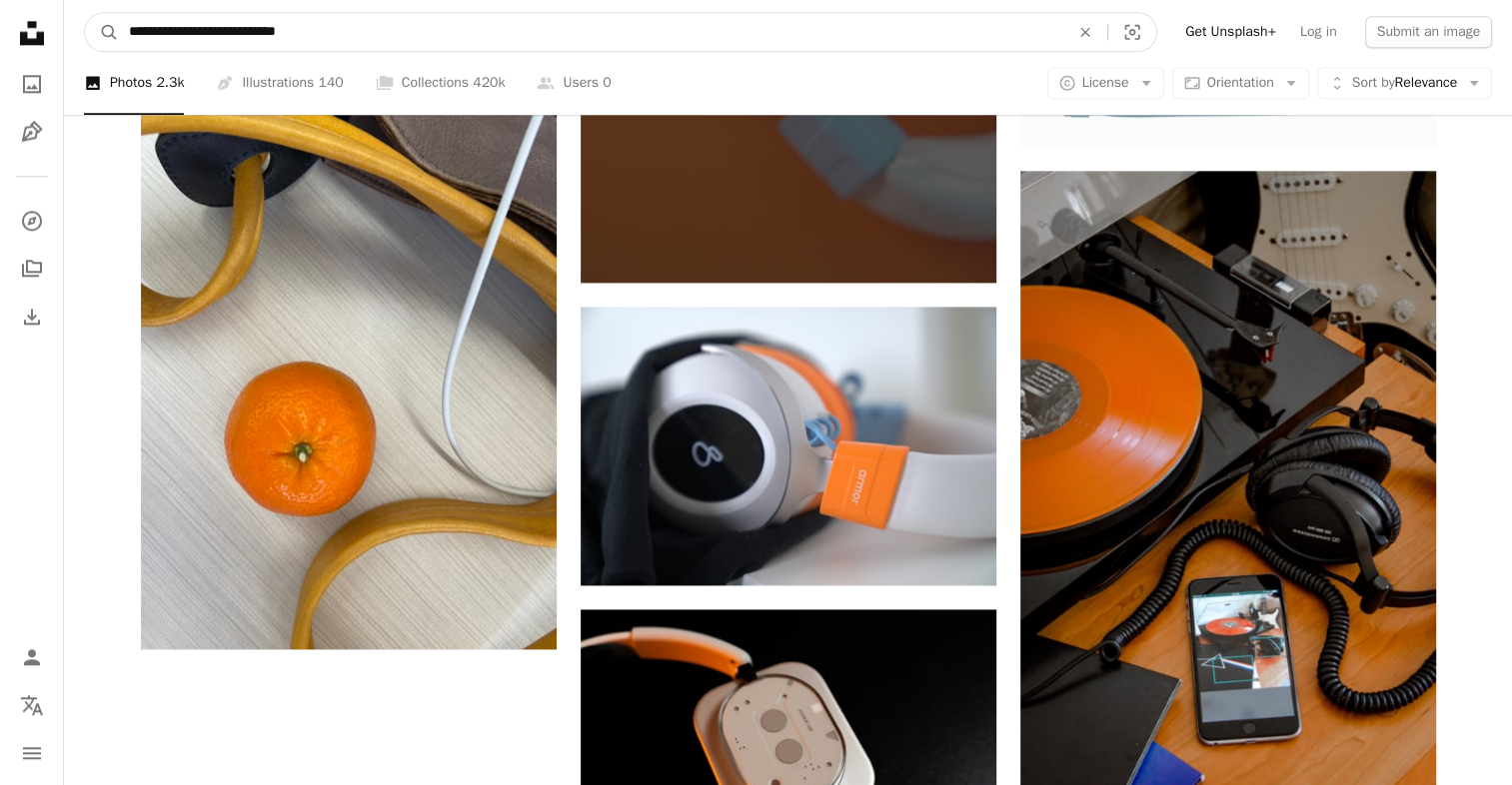 type on "**********" 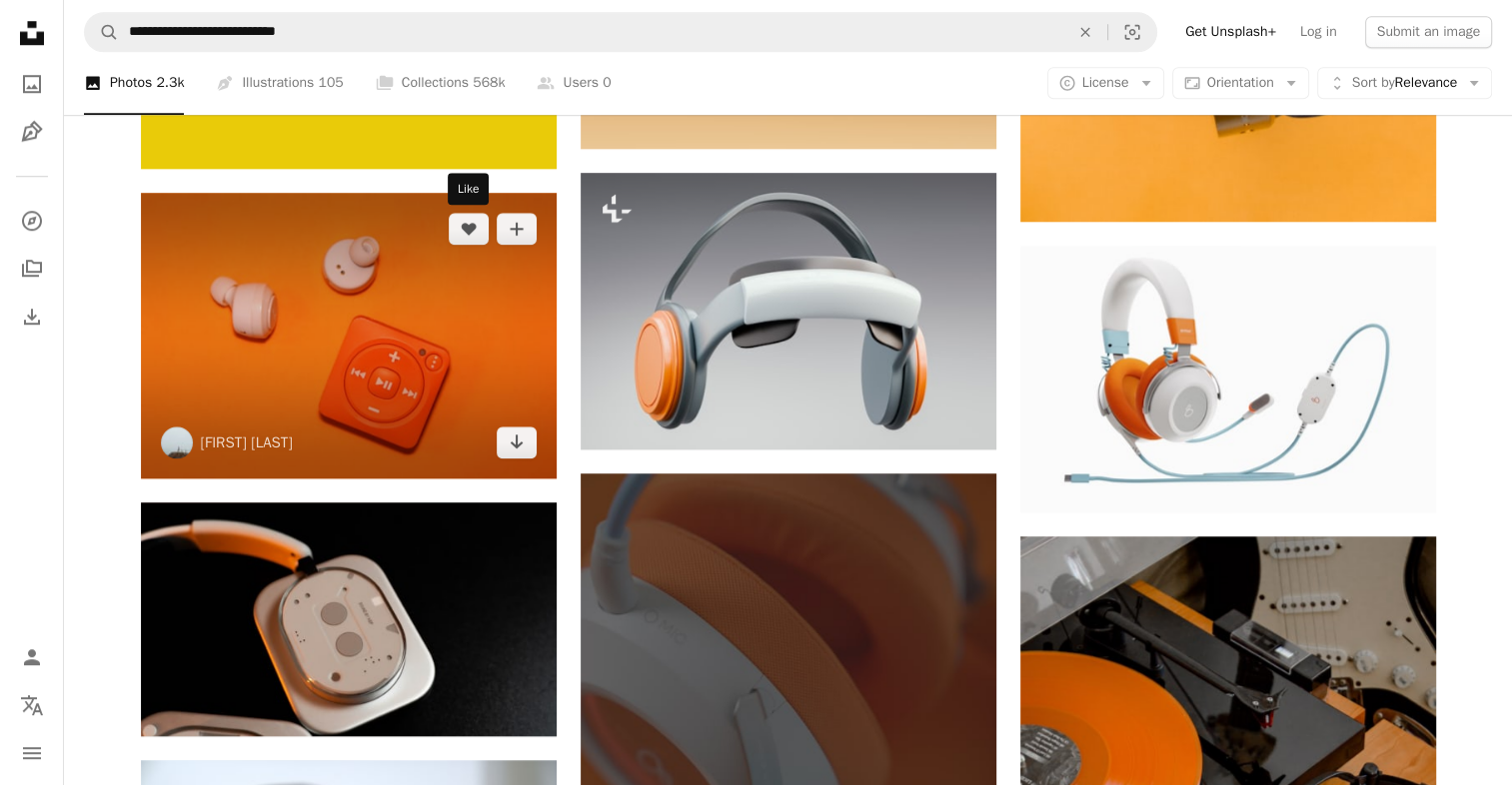 scroll, scrollTop: 1798, scrollLeft: 0, axis: vertical 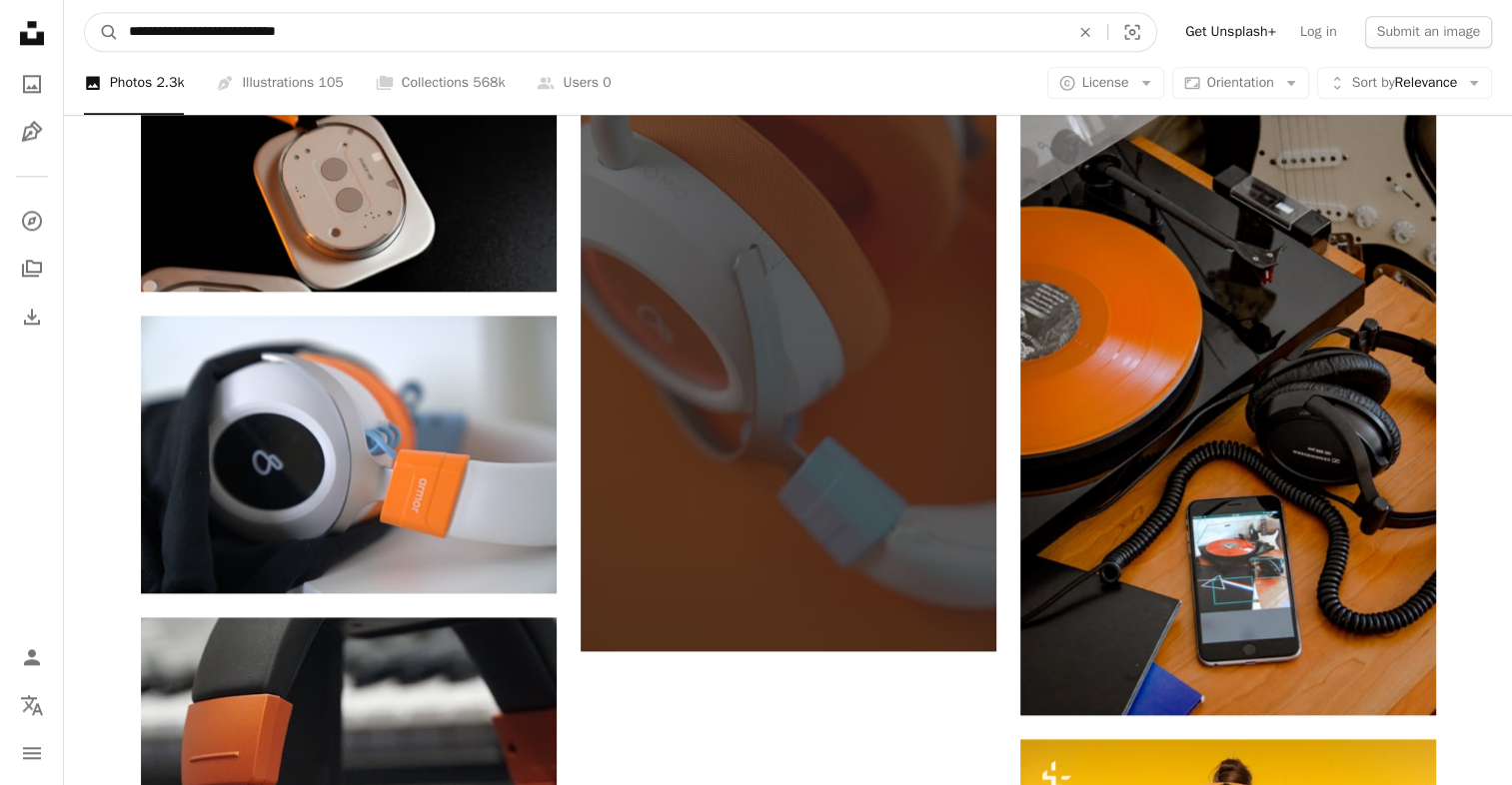 click on "**********" at bounding box center [591, 32] 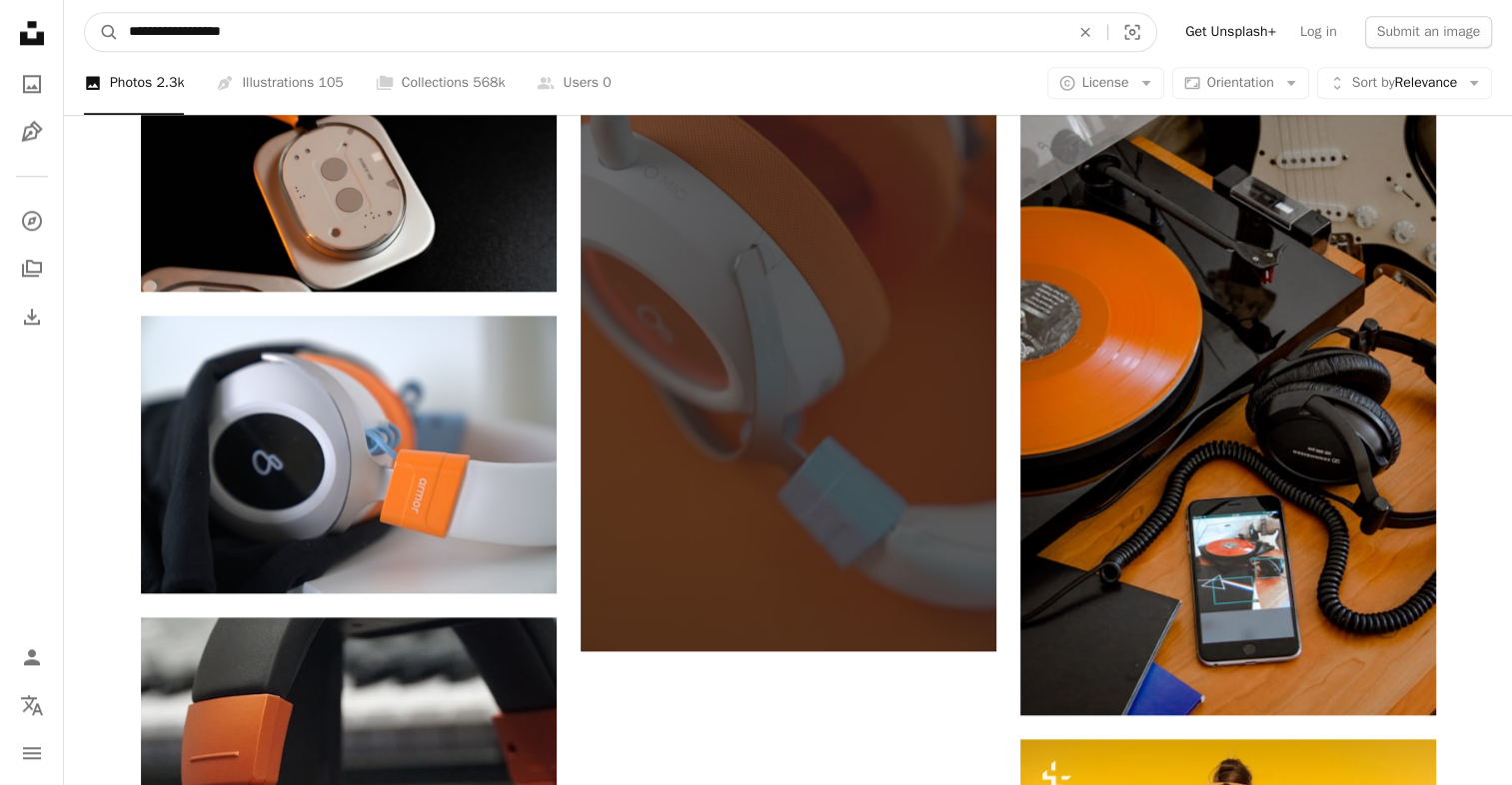 type on "**********" 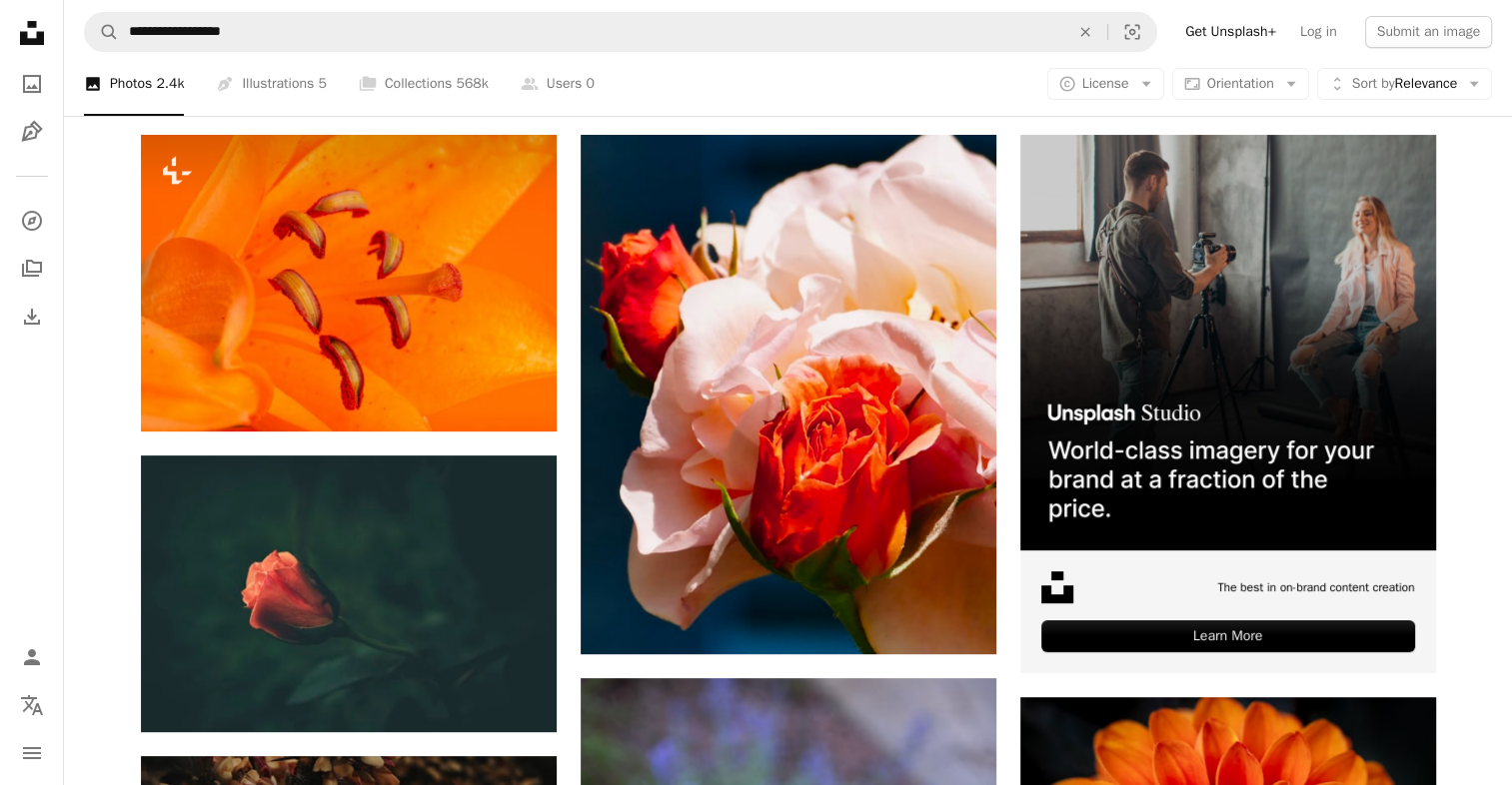 scroll, scrollTop: 100, scrollLeft: 0, axis: vertical 